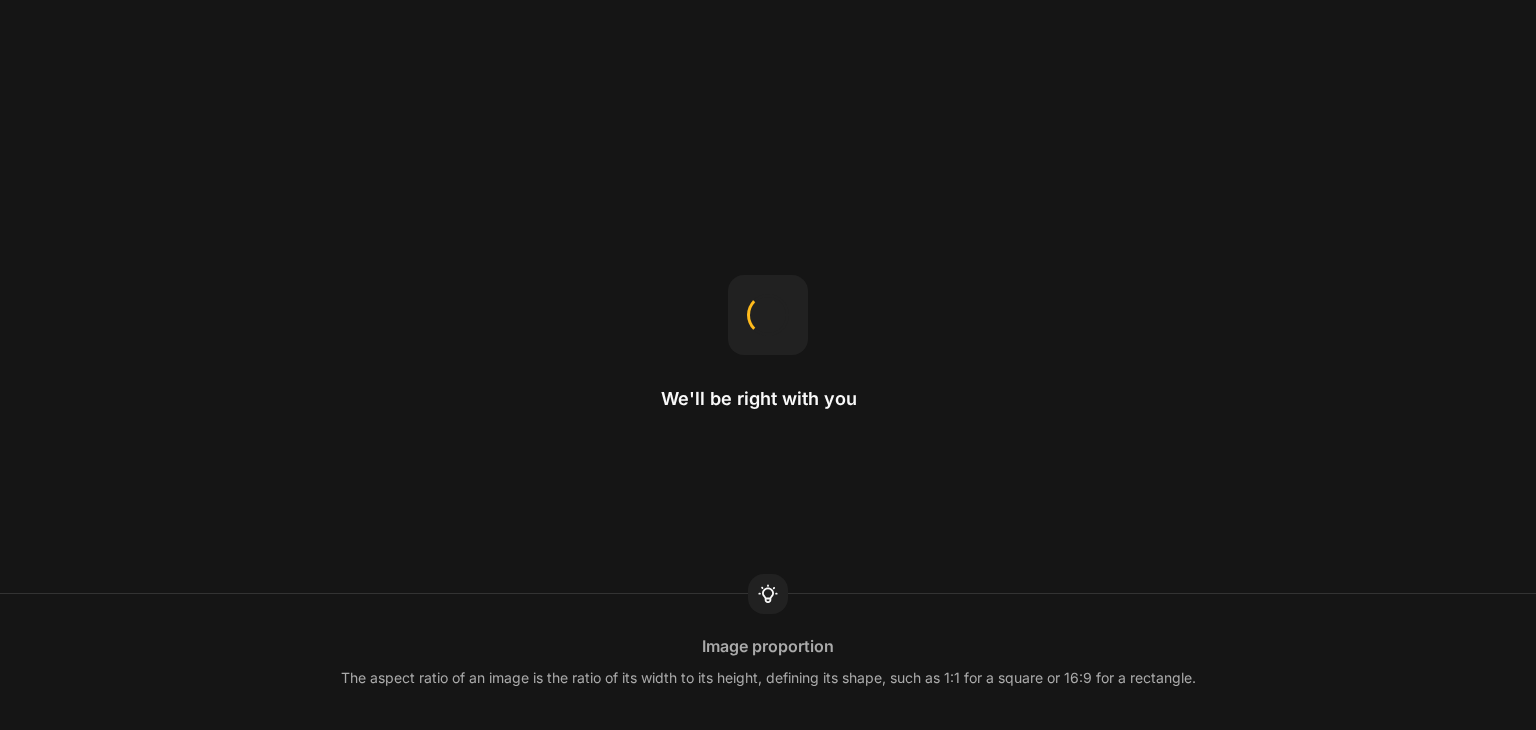 scroll, scrollTop: 0, scrollLeft: 0, axis: both 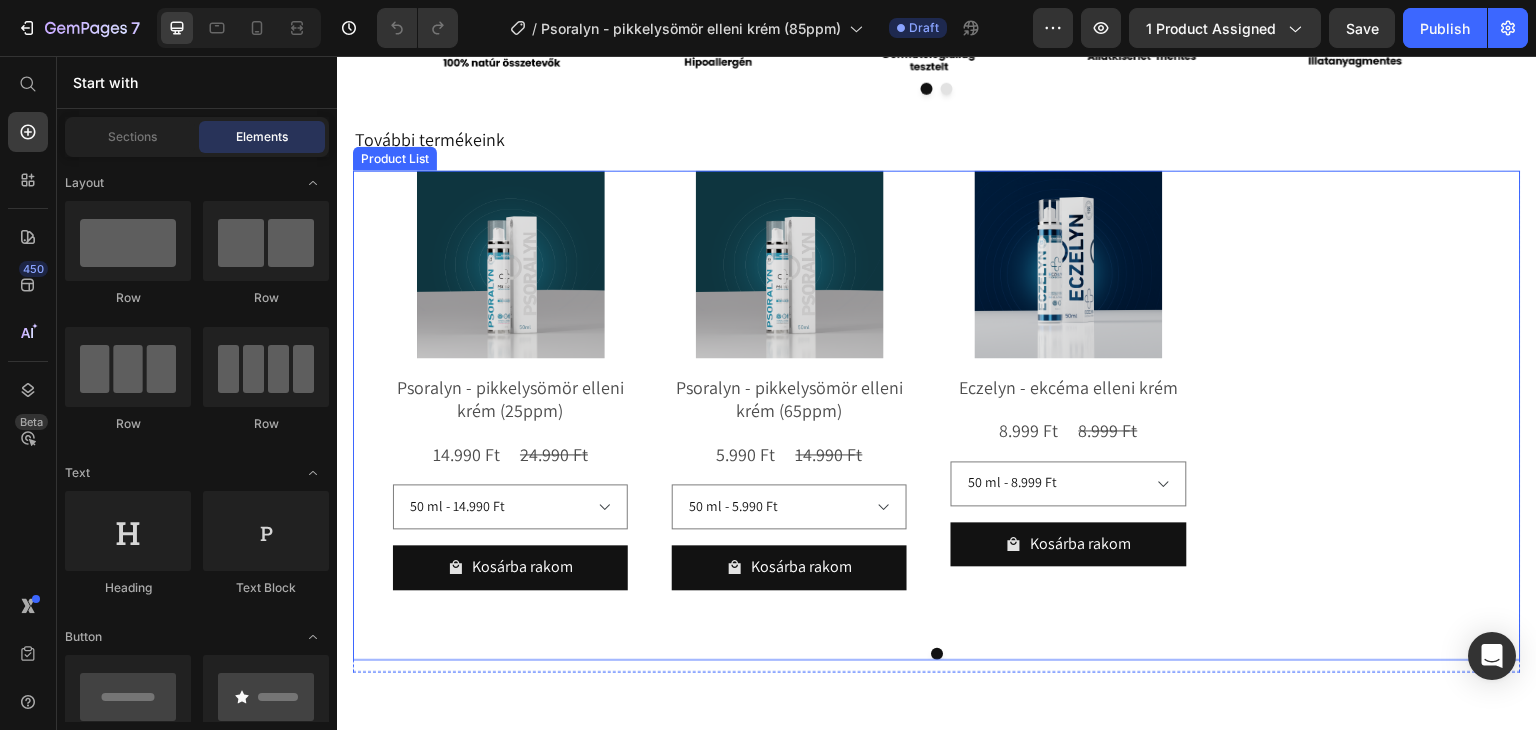 click on "Product Images Psoralyn - pikkelysömör elleni krém (25ppm) Product Title 14.990 Ft Product Price 24.990 Ft Product Price Row 50 ml - 14.990 Ft  Product Variants & Swatches Kosárba rakom Product Cart Button Row Product Images Psoralyn - pikkelysömör elleni krém (65ppm) Product Title 5.990 Ft Product Price 14.990 Ft Product Price Row 50 ml - 5.990 Ft  Product Variants & Swatches Kosárba rakom Product Cart Button Row Product Images Eczelyn - ekcéma elleni krém Product Title 8.999 Ft Product Price 8.999 Ft Product Price Row 50 ml - 8.999 Ft  100 ml - 15.999 Ft  150 ml - 17.999 Ft  Product Variants & Swatches Kosárba rakom Product Cart Button Row" at bounding box center [937, 401] 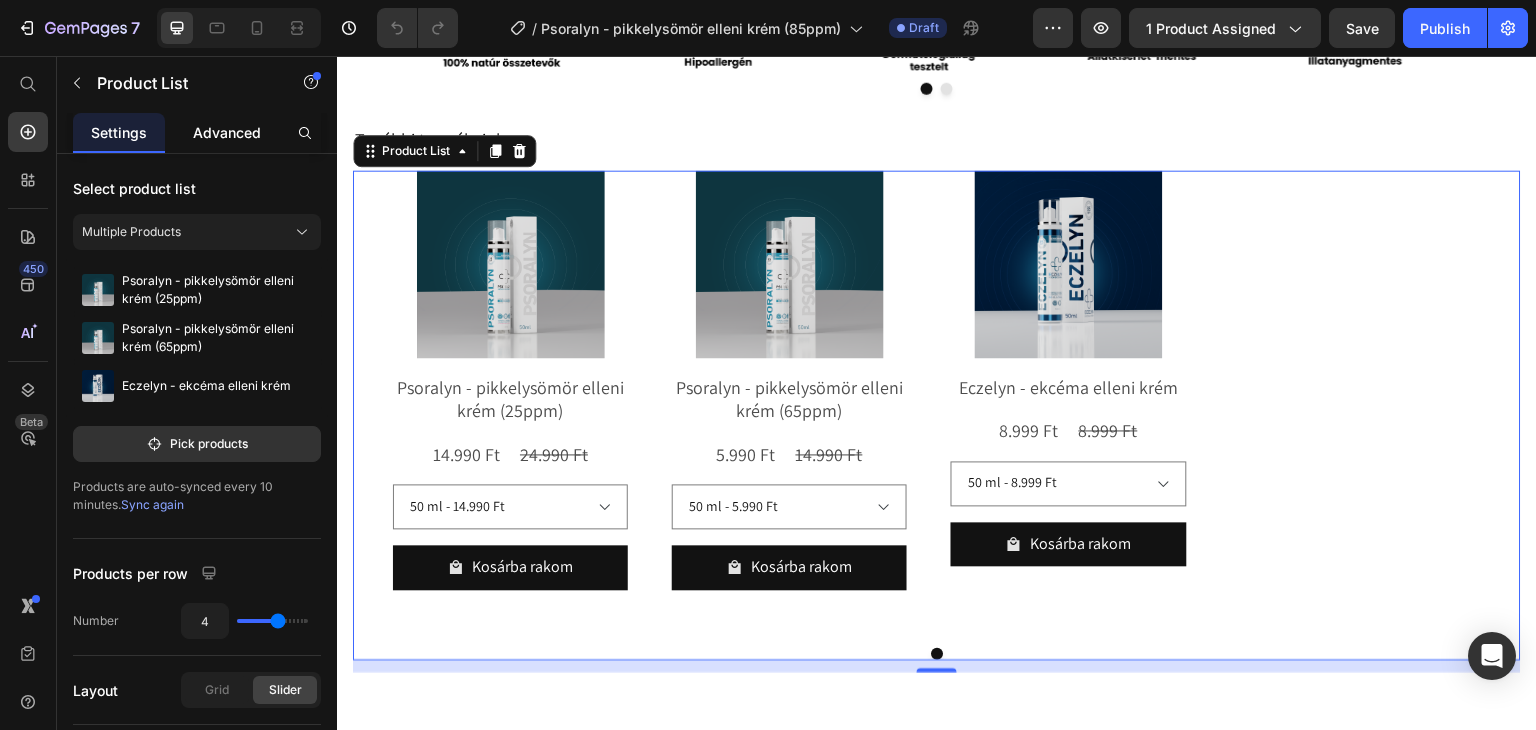 click on "Advanced" at bounding box center [227, 132] 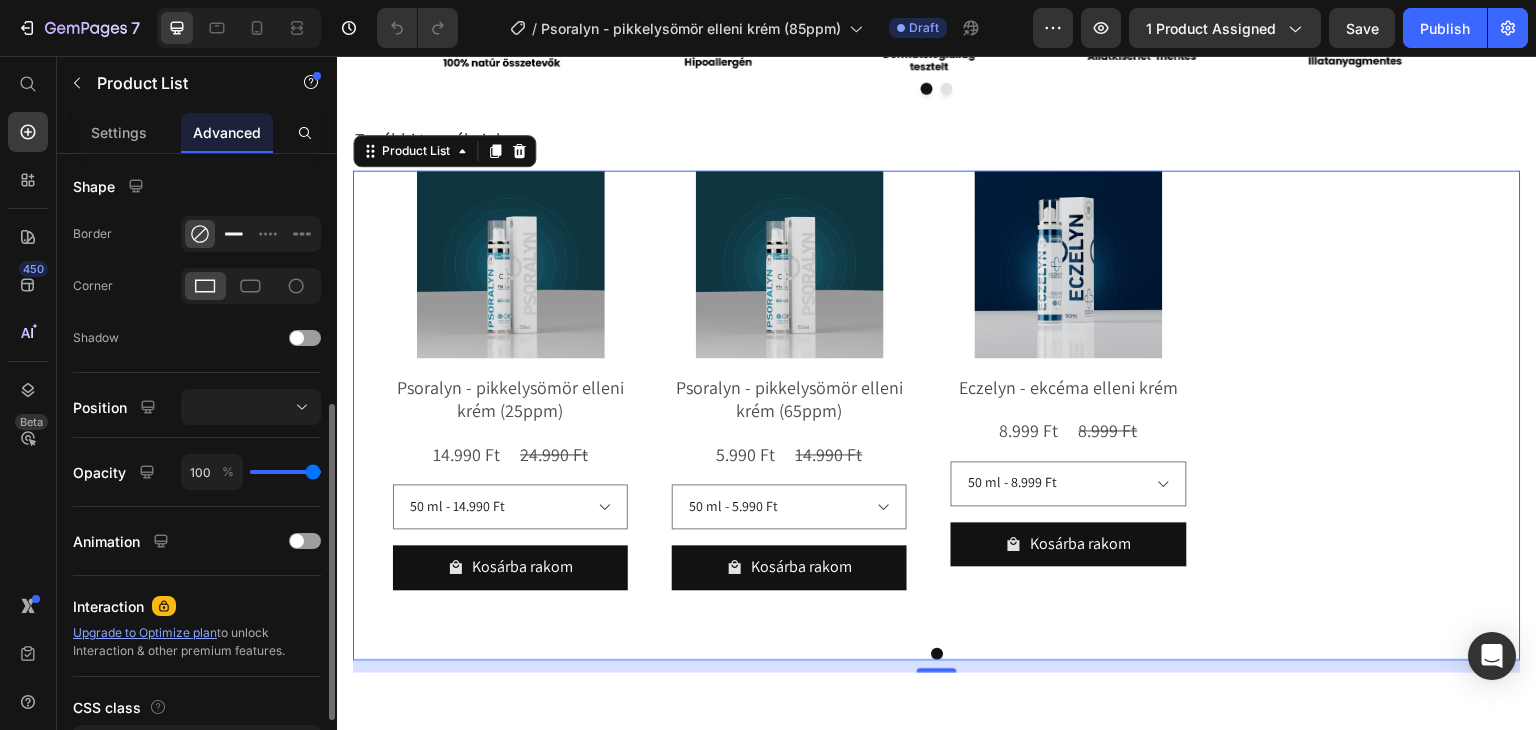 scroll, scrollTop: 634, scrollLeft: 0, axis: vertical 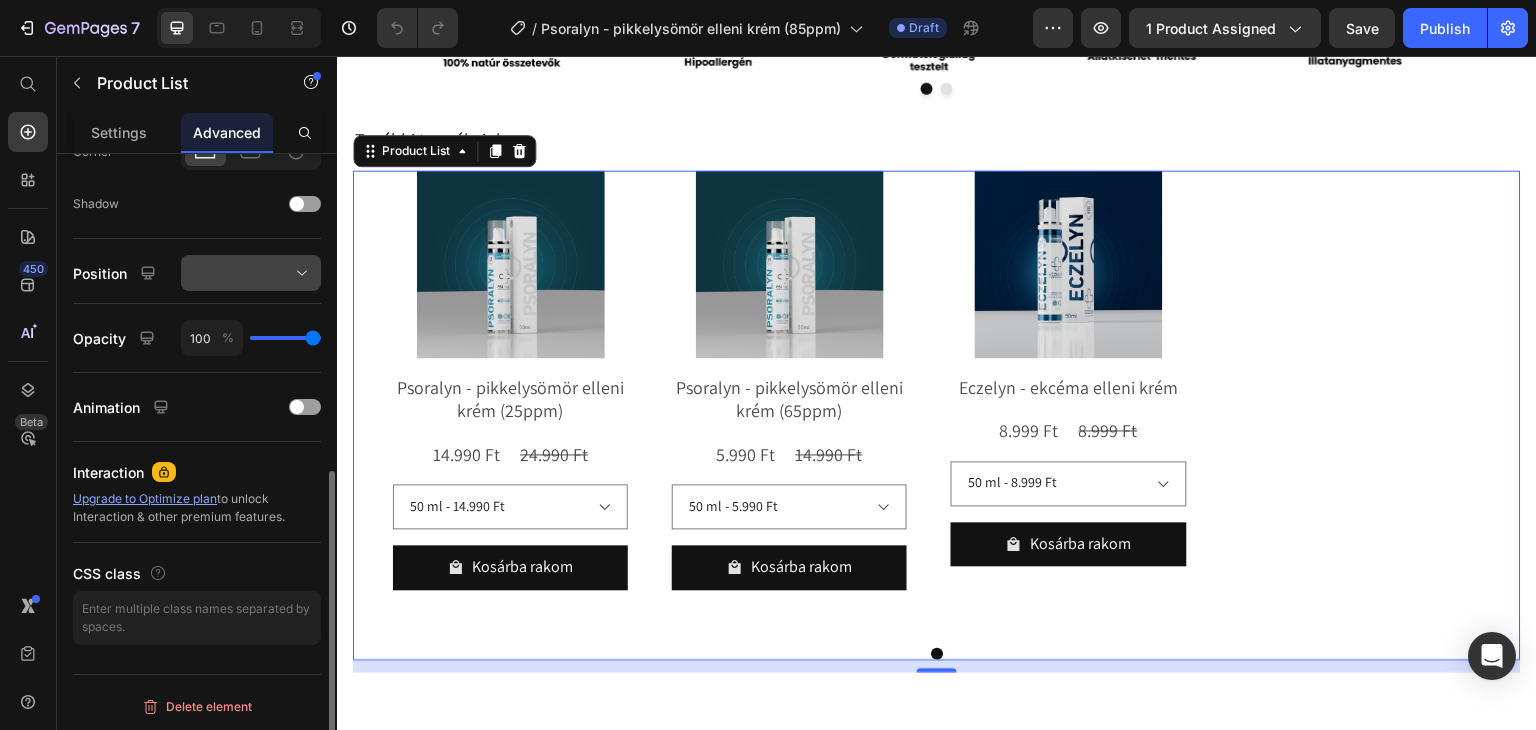 click at bounding box center (251, 273) 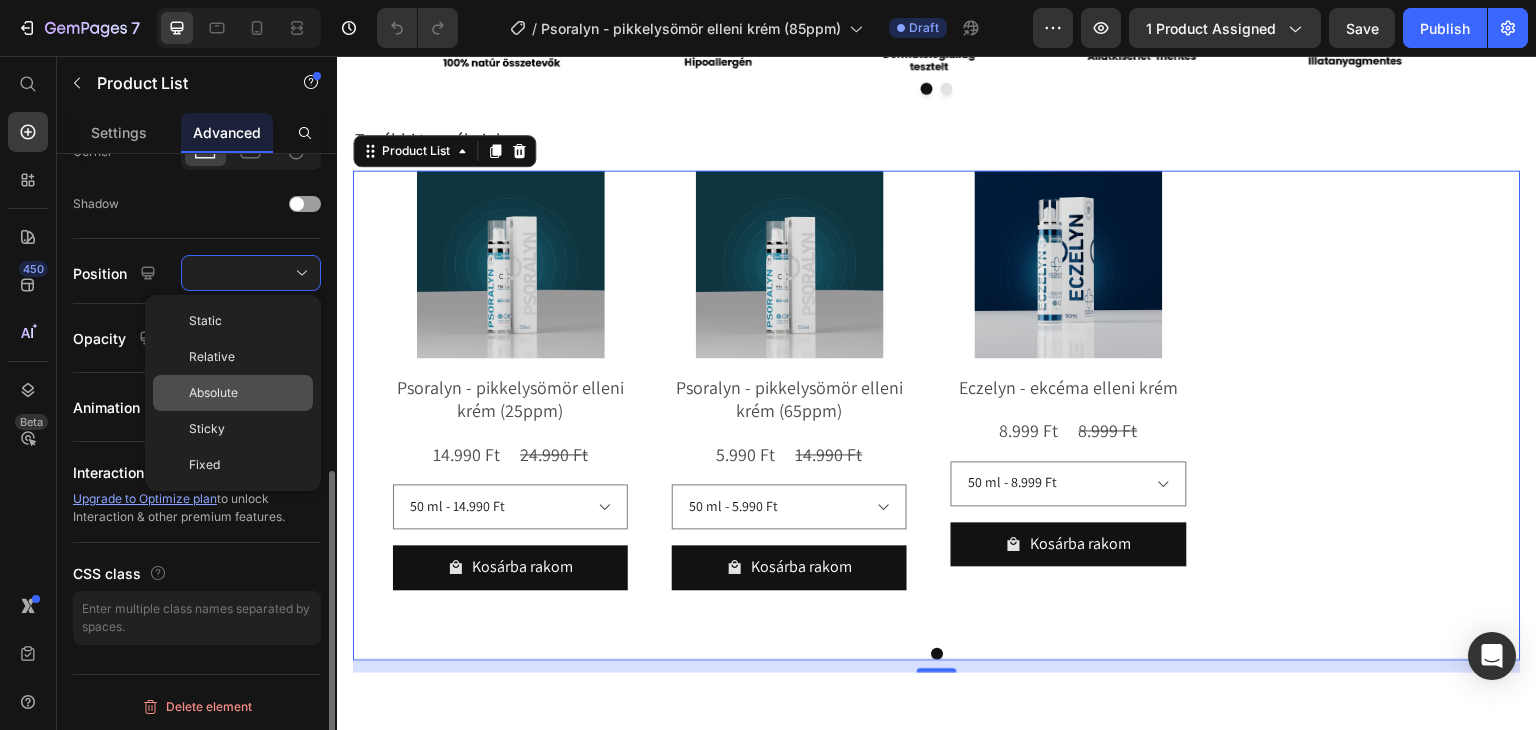 click on "Absolute" 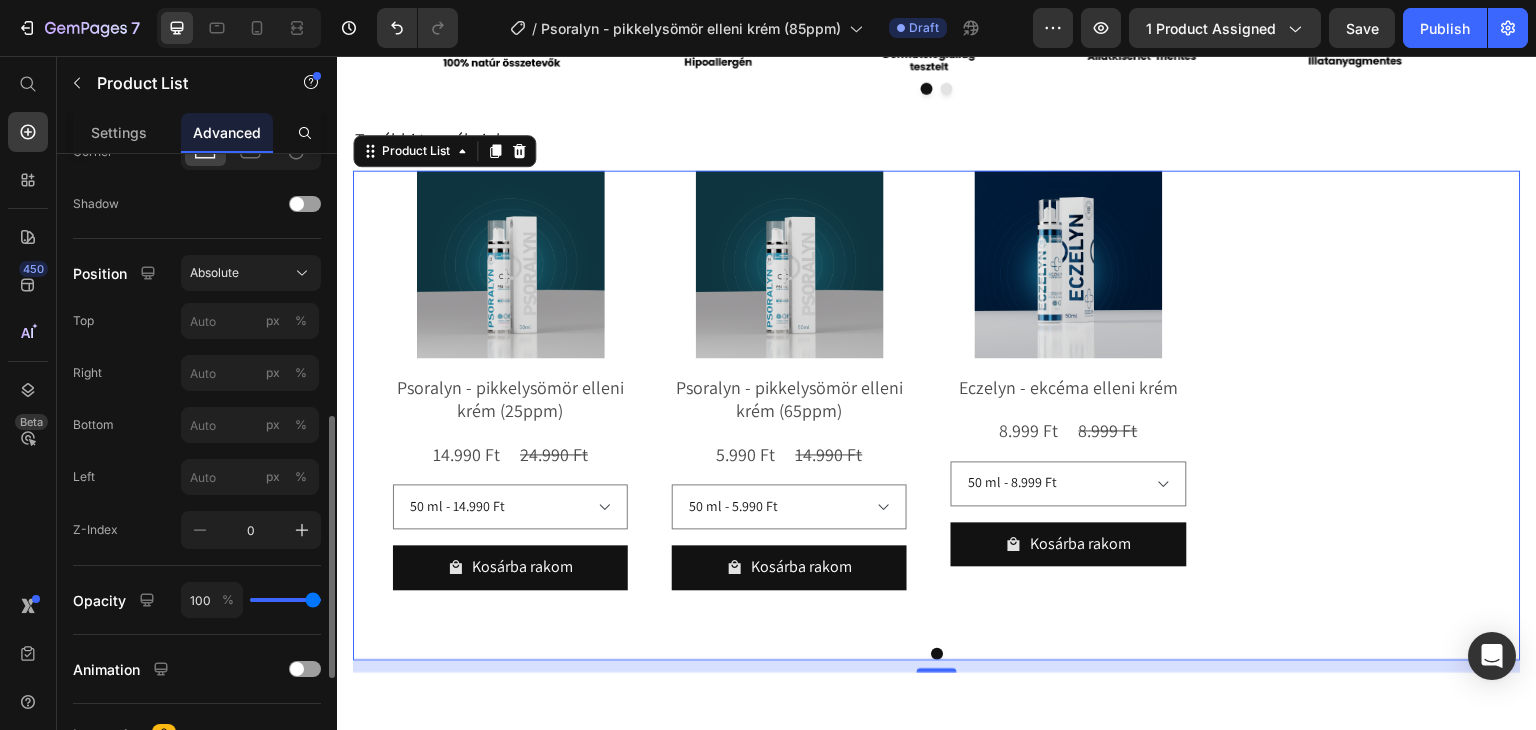 scroll, scrollTop: 1460, scrollLeft: 0, axis: vertical 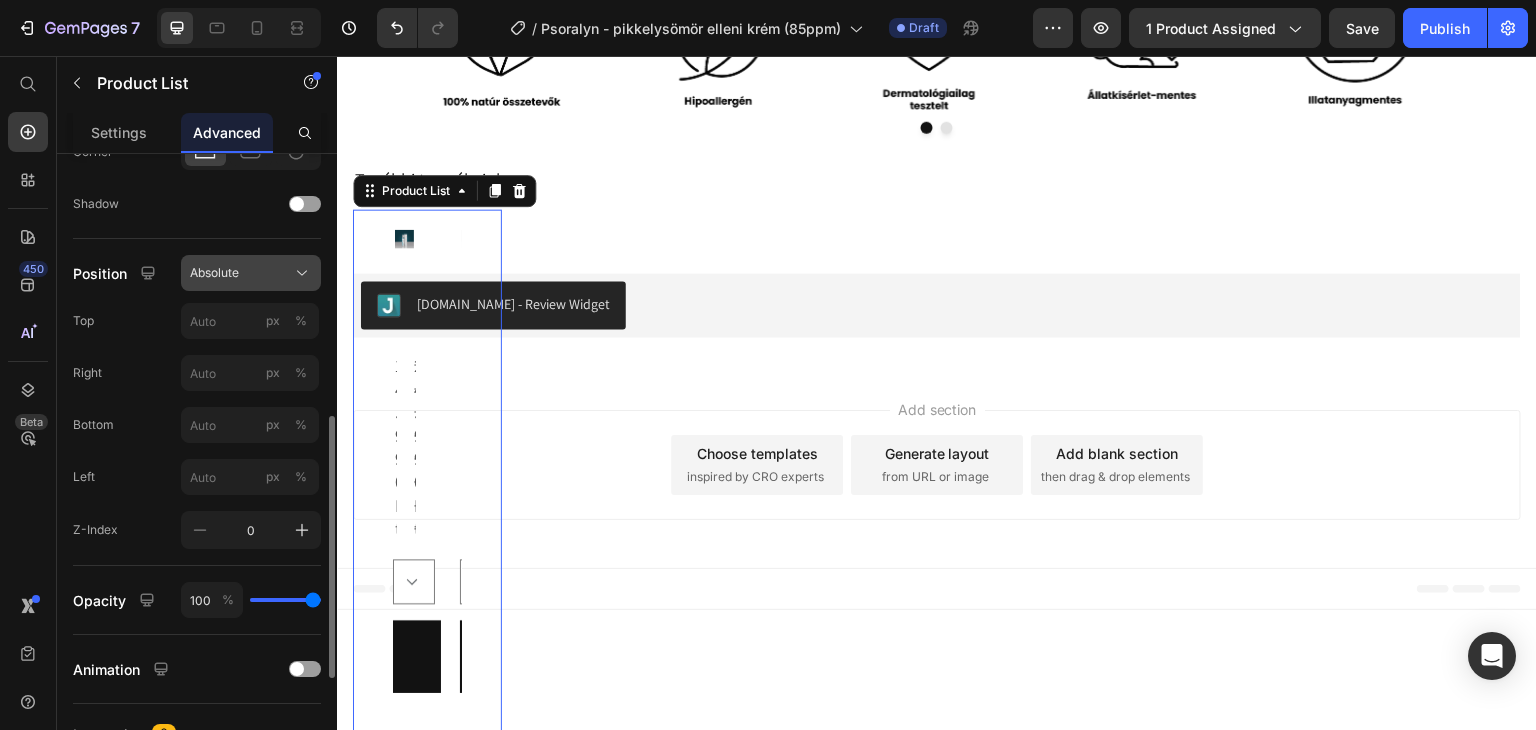 click on "Absolute" at bounding box center [214, 273] 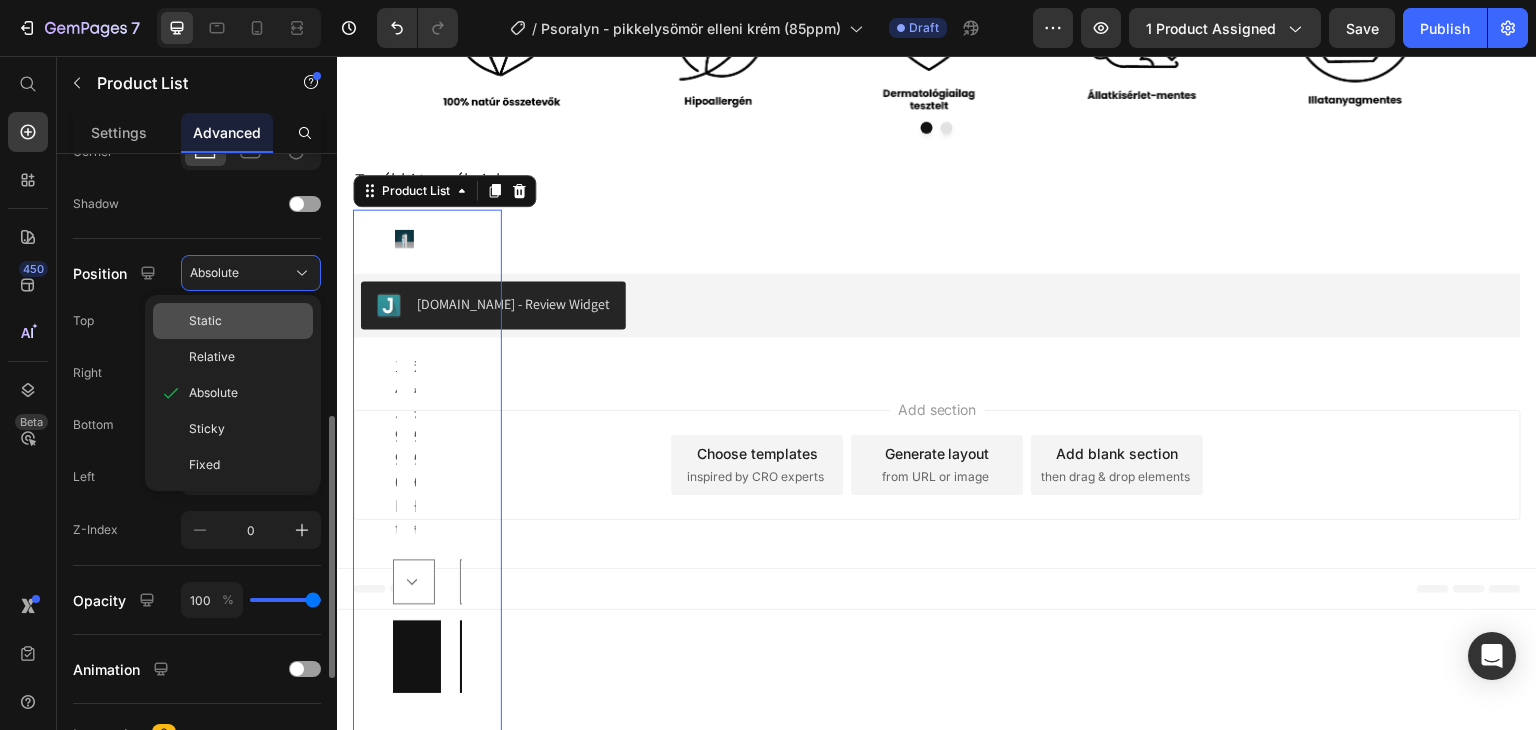 click on "Static" at bounding box center (247, 321) 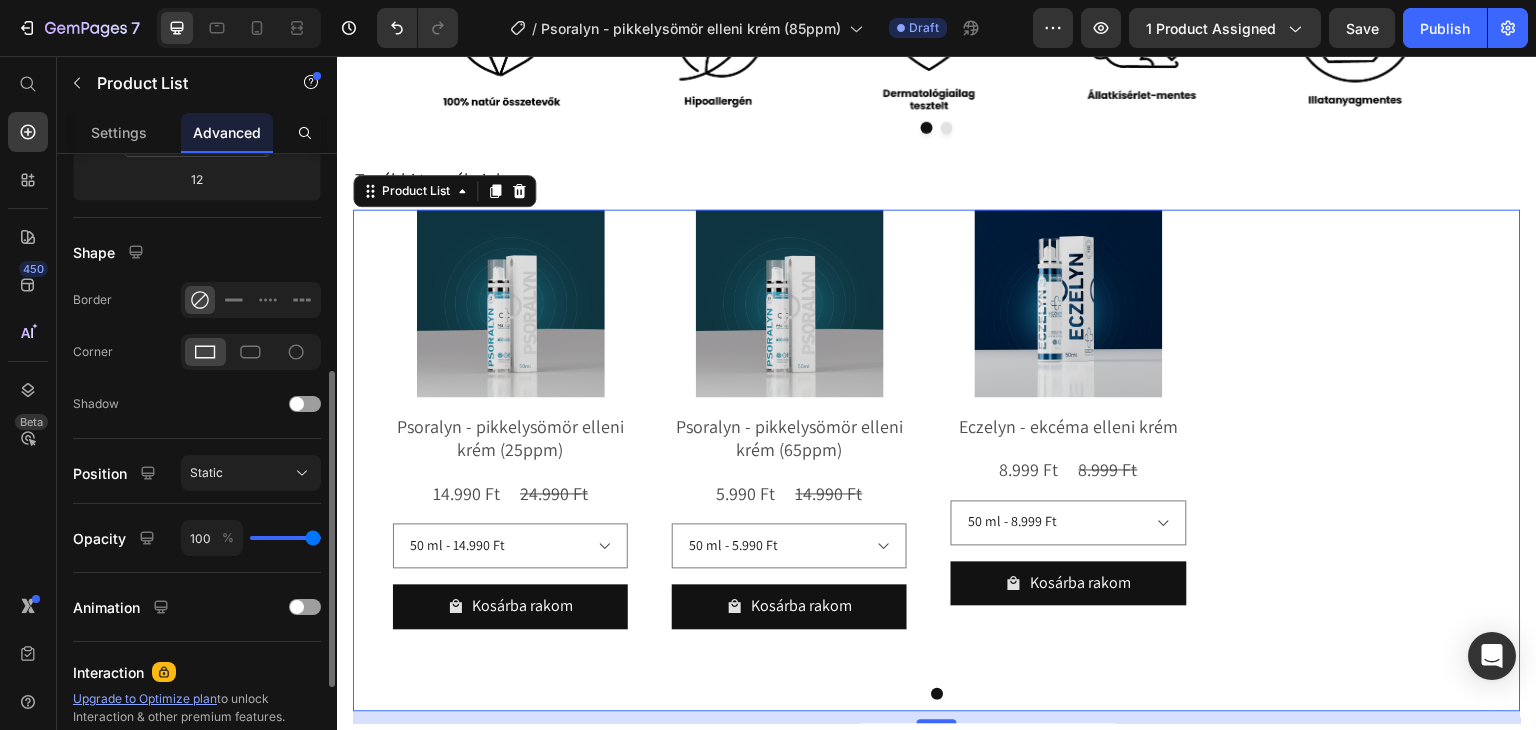 scroll, scrollTop: 134, scrollLeft: 0, axis: vertical 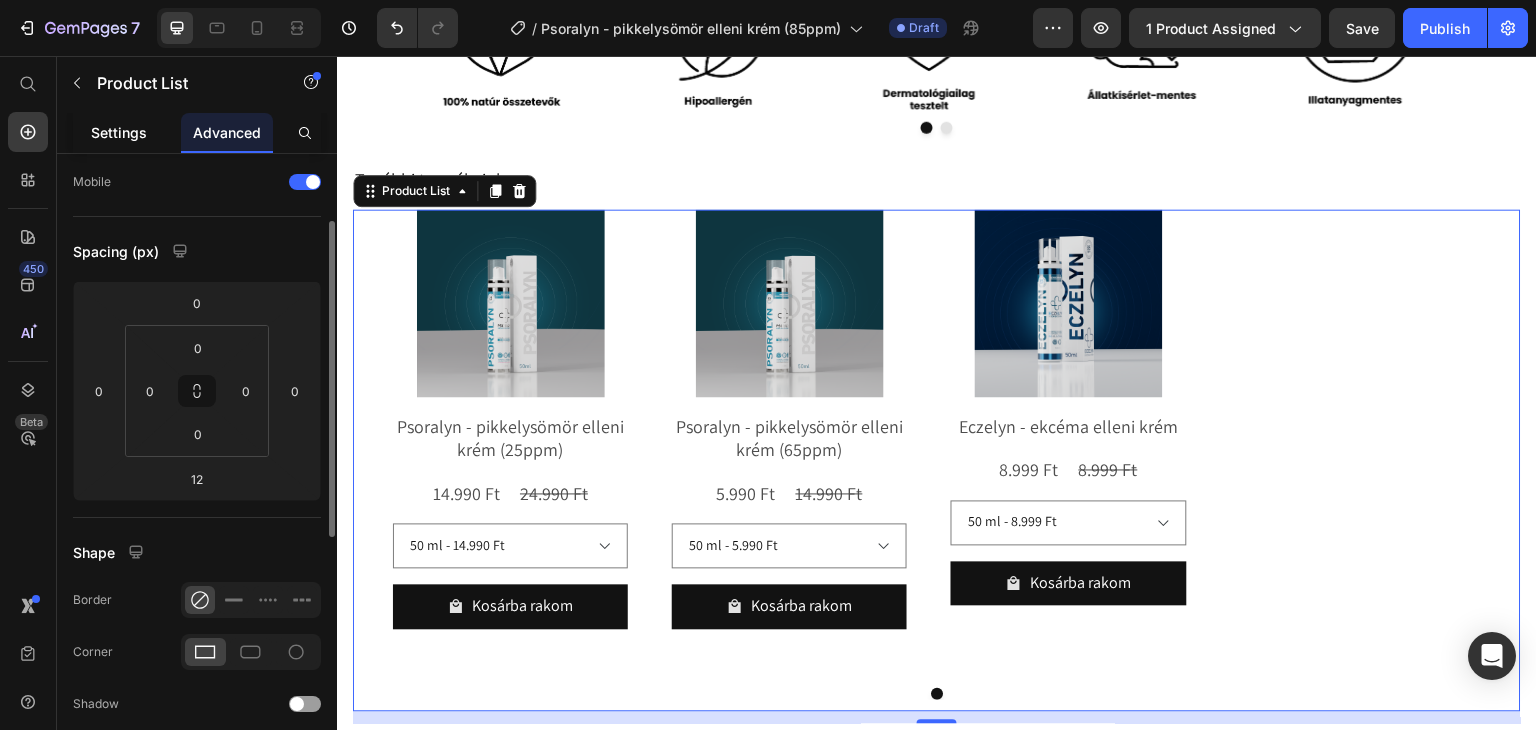 click on "Settings" 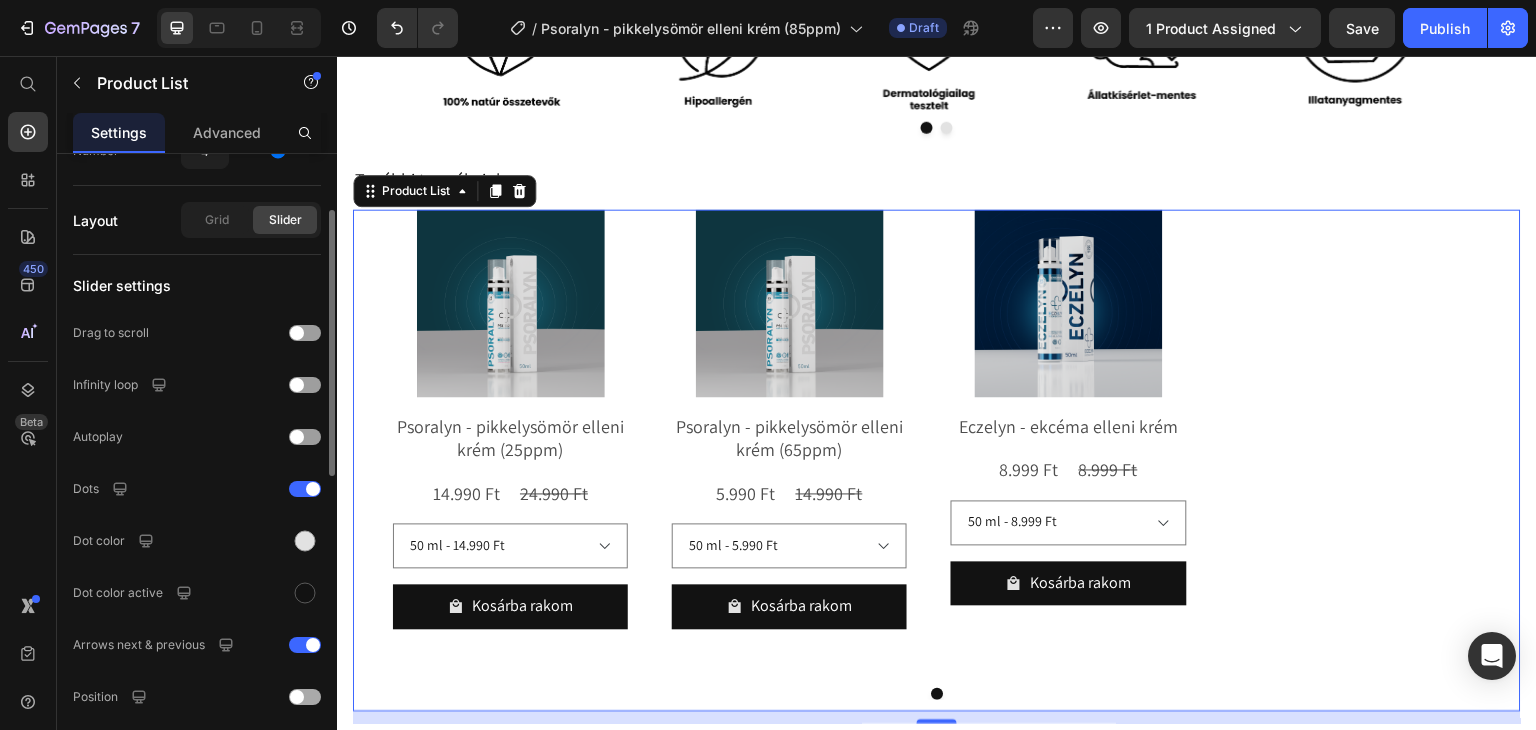 scroll, scrollTop: 370, scrollLeft: 0, axis: vertical 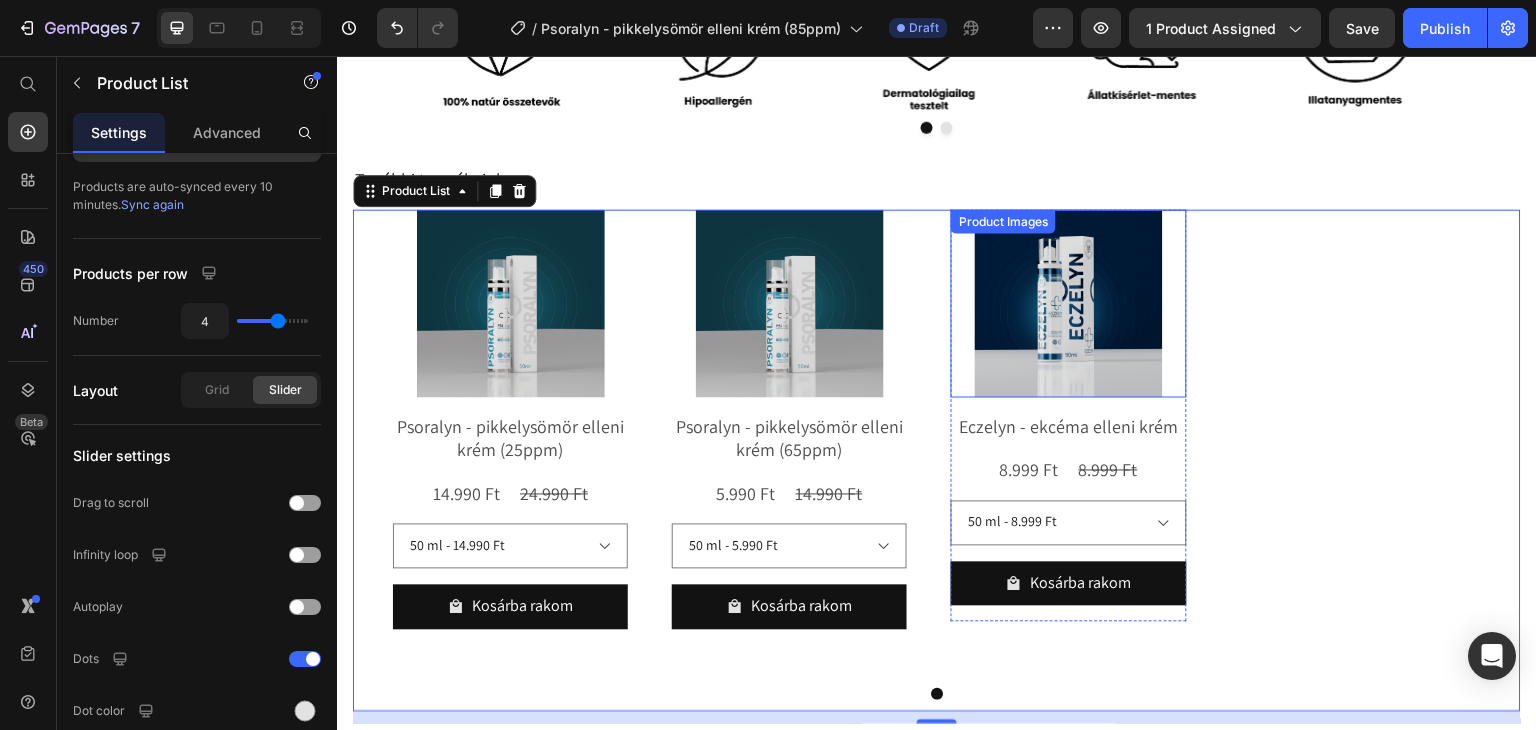 click at bounding box center [1068, 304] 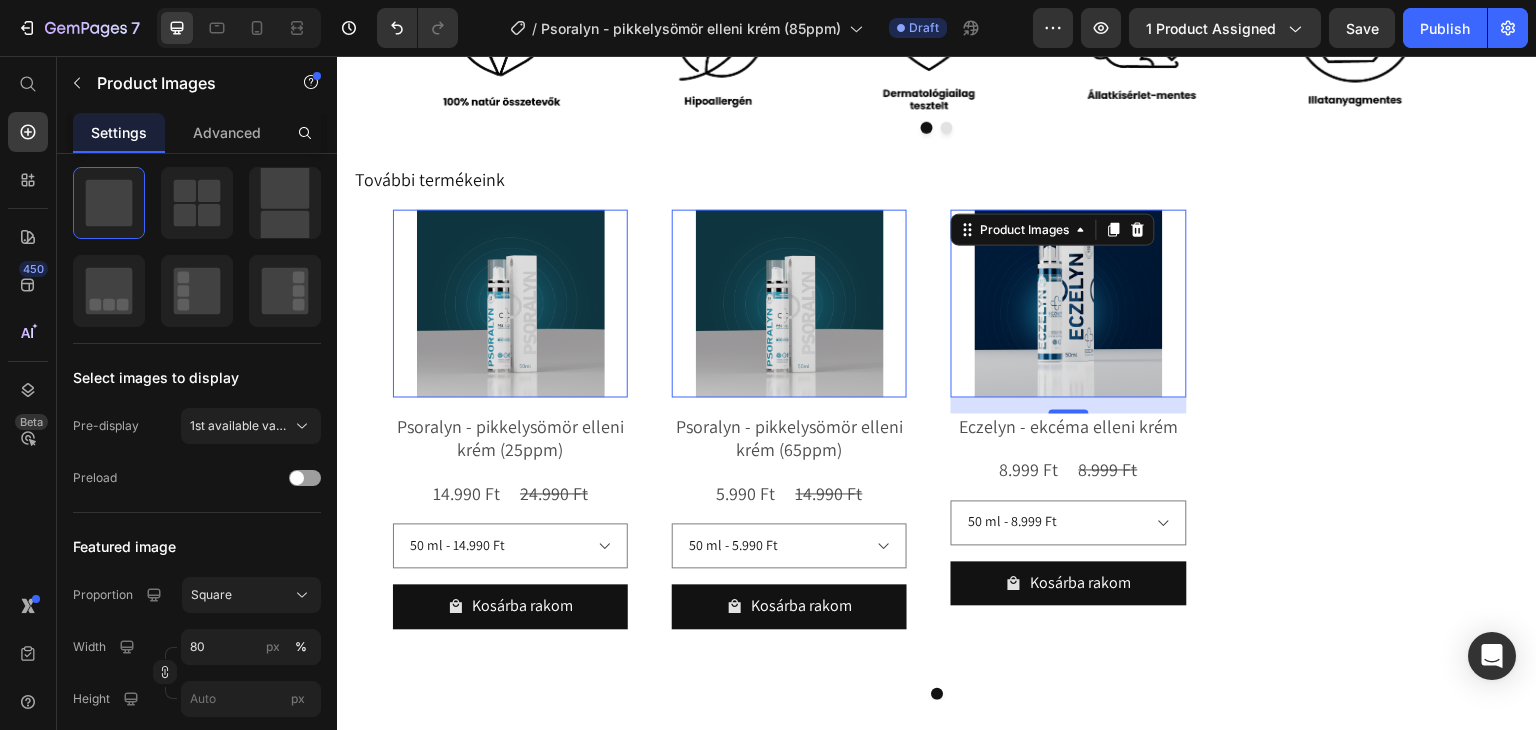 scroll, scrollTop: 0, scrollLeft: 0, axis: both 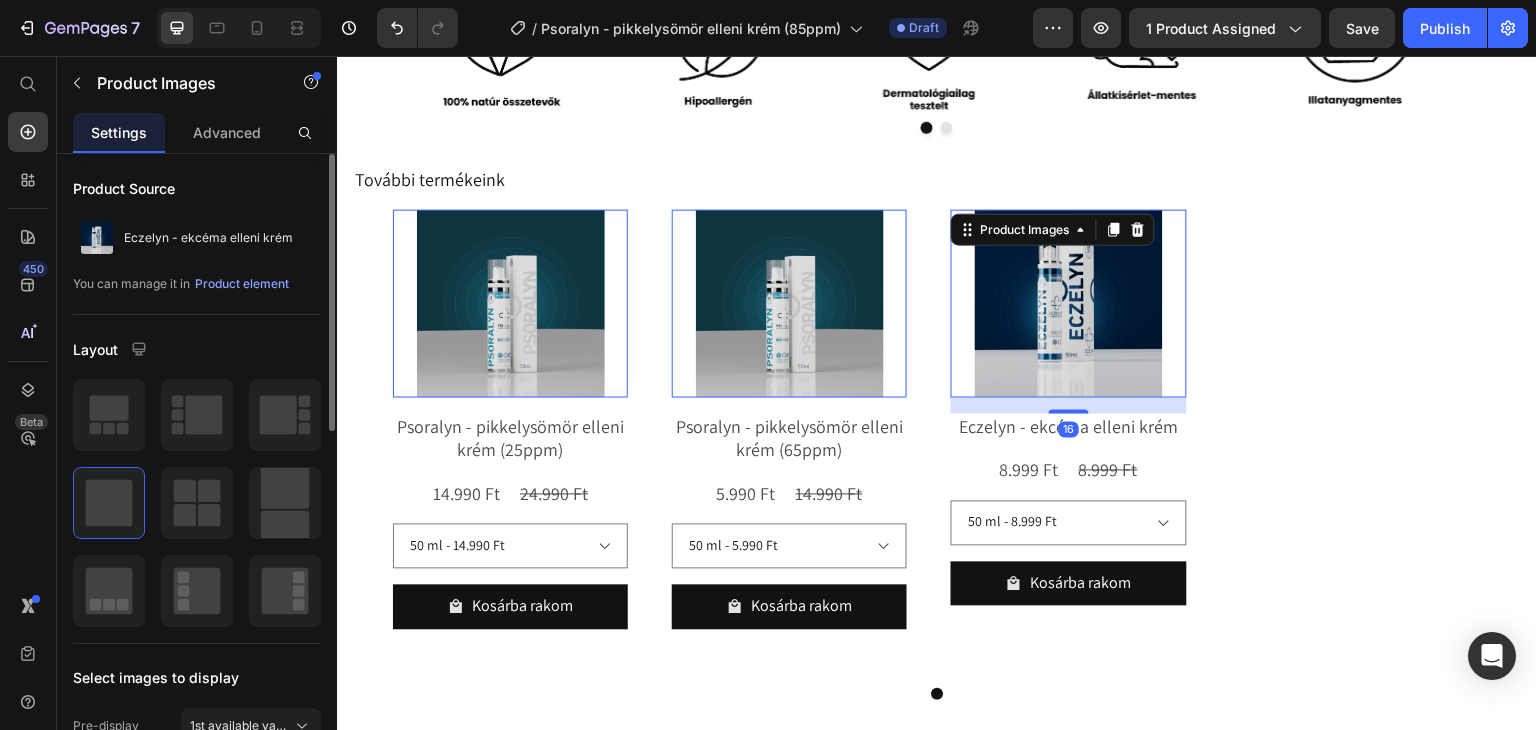 click at bounding box center [1068, 304] 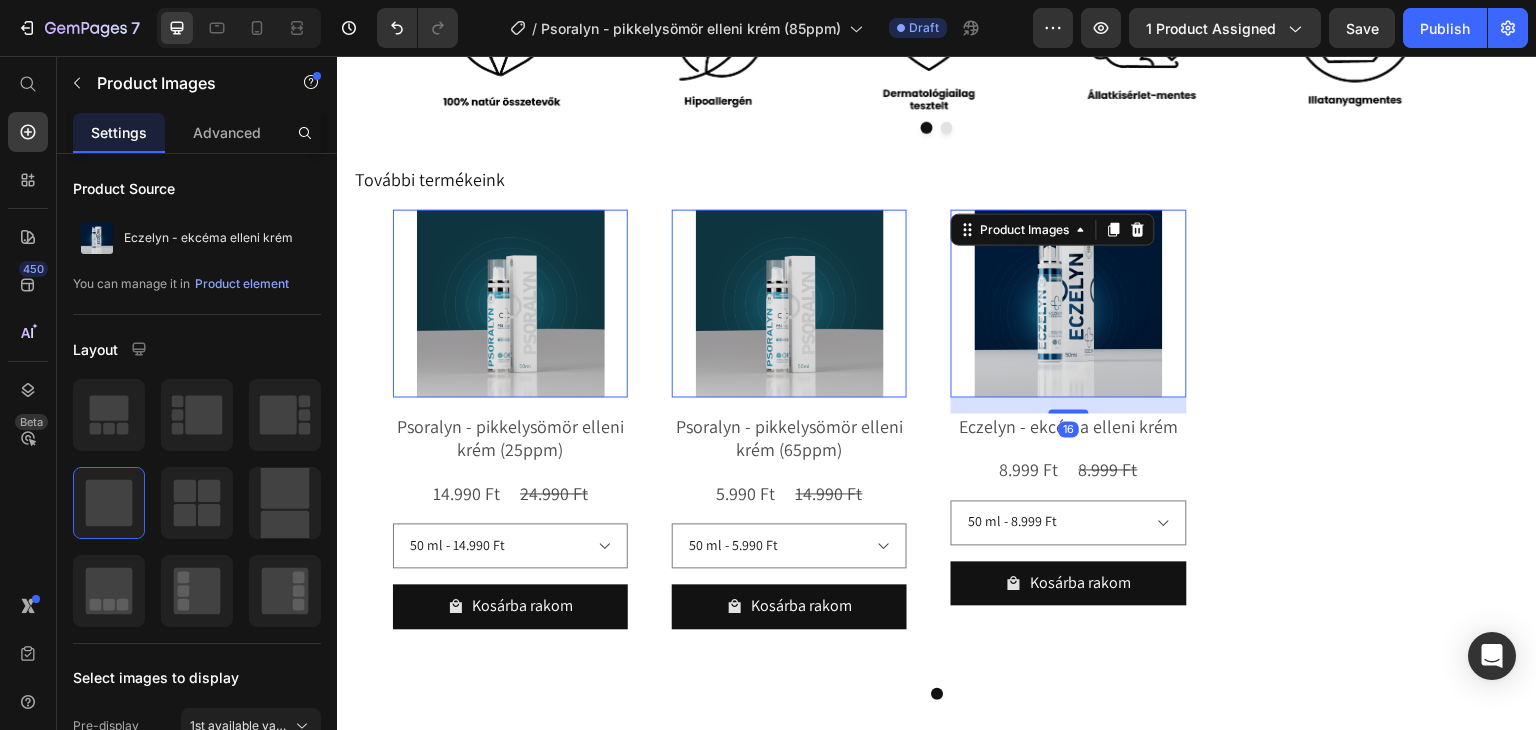 click at bounding box center [1068, 304] 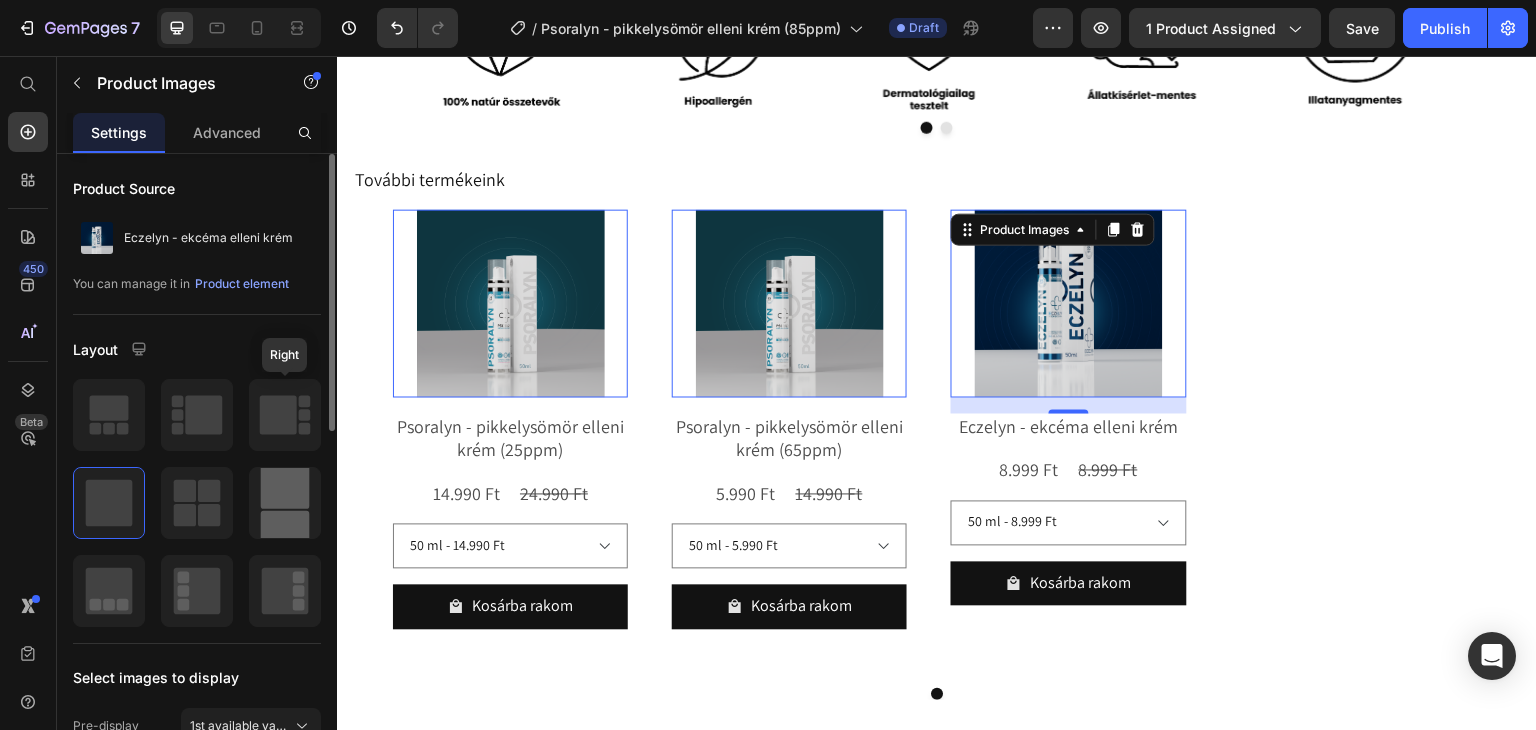 scroll, scrollTop: 200, scrollLeft: 0, axis: vertical 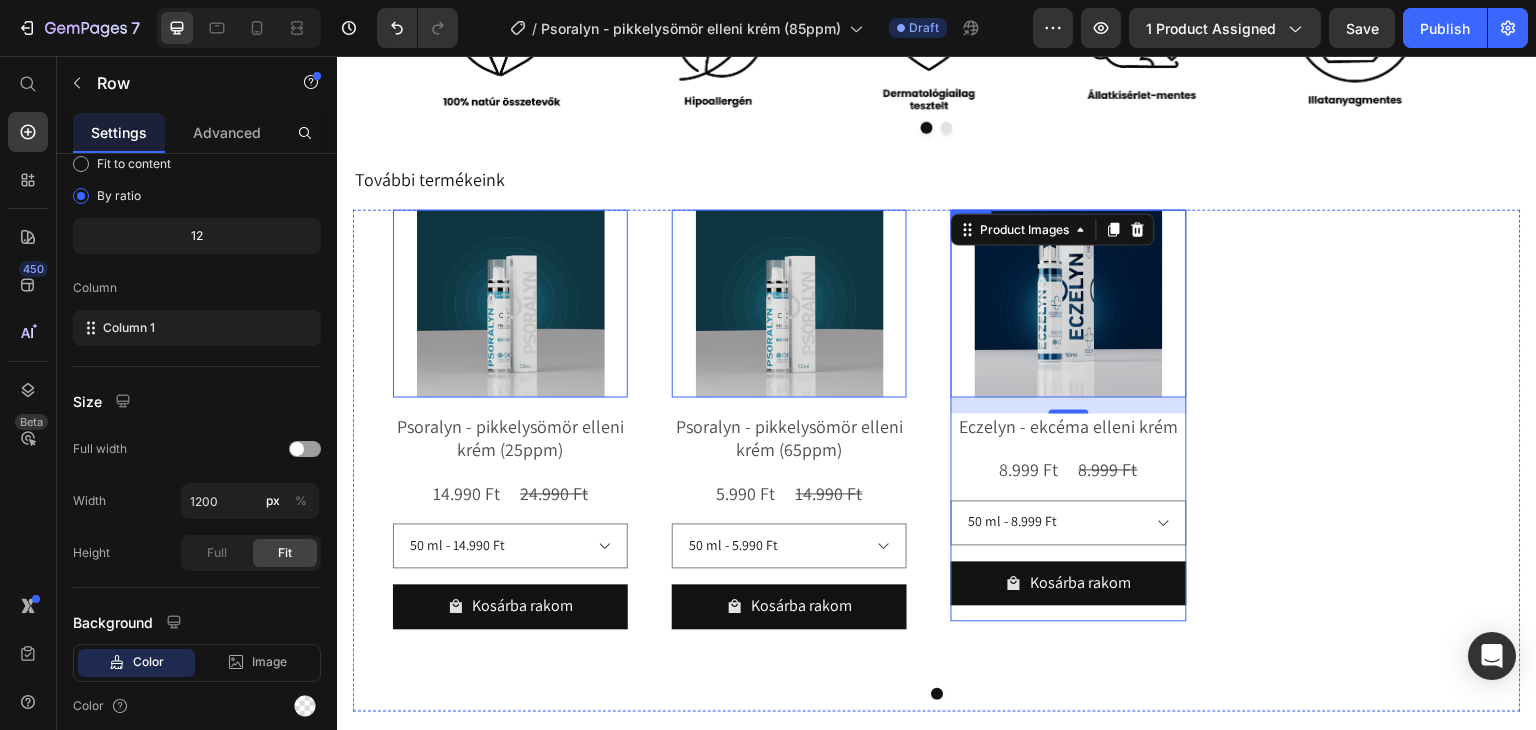 click on "Product Images   16 Eczelyn - ekcéma elleni krém Product Title 8.999 Ft Product Price 8.999 Ft Product Price Row 50 ml - 8.999 Ft  100 ml - 15.999 Ft  150 ml - 17.999 Ft  Product Variants & Swatches Kosárba rakom Product Cart Button" at bounding box center [1068, 416] 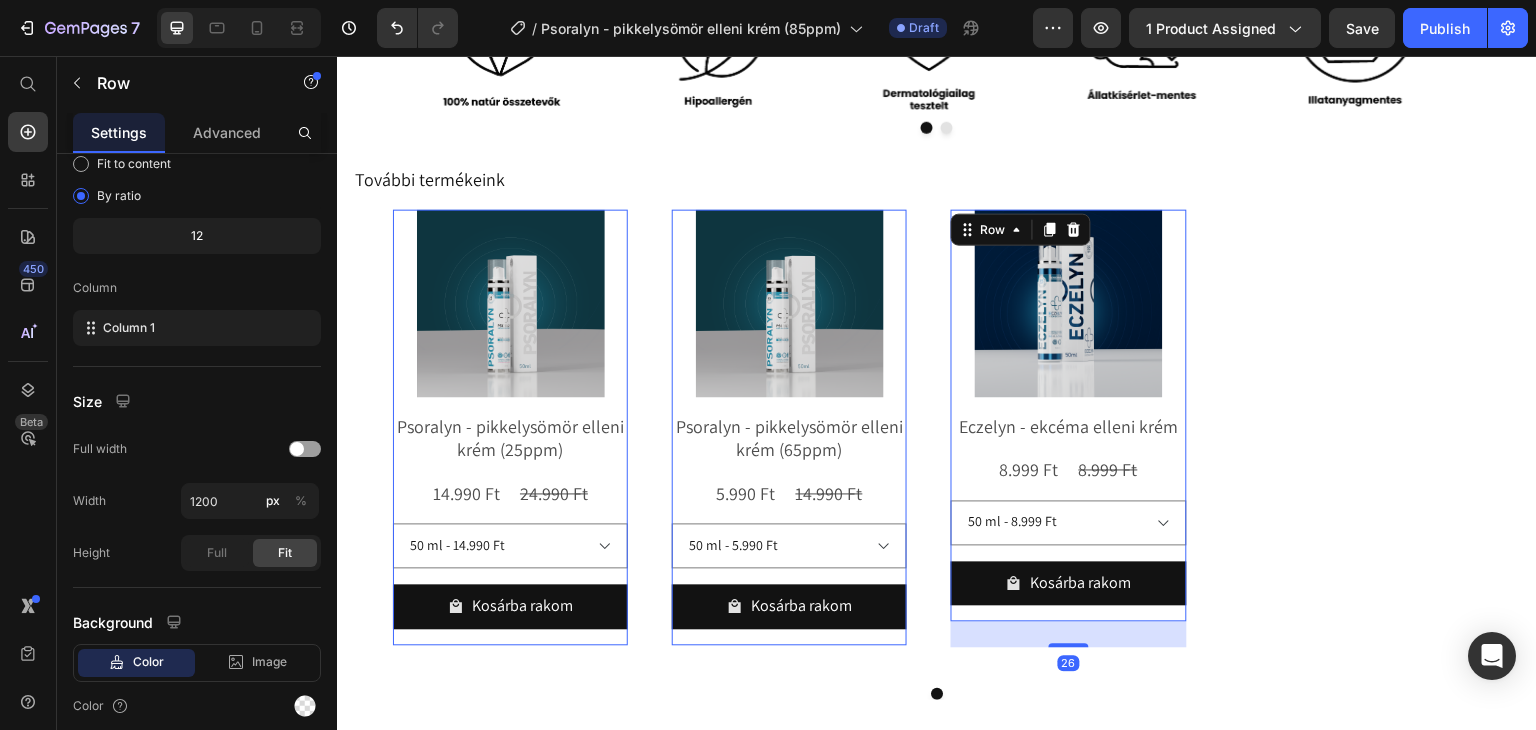 scroll, scrollTop: 0, scrollLeft: 0, axis: both 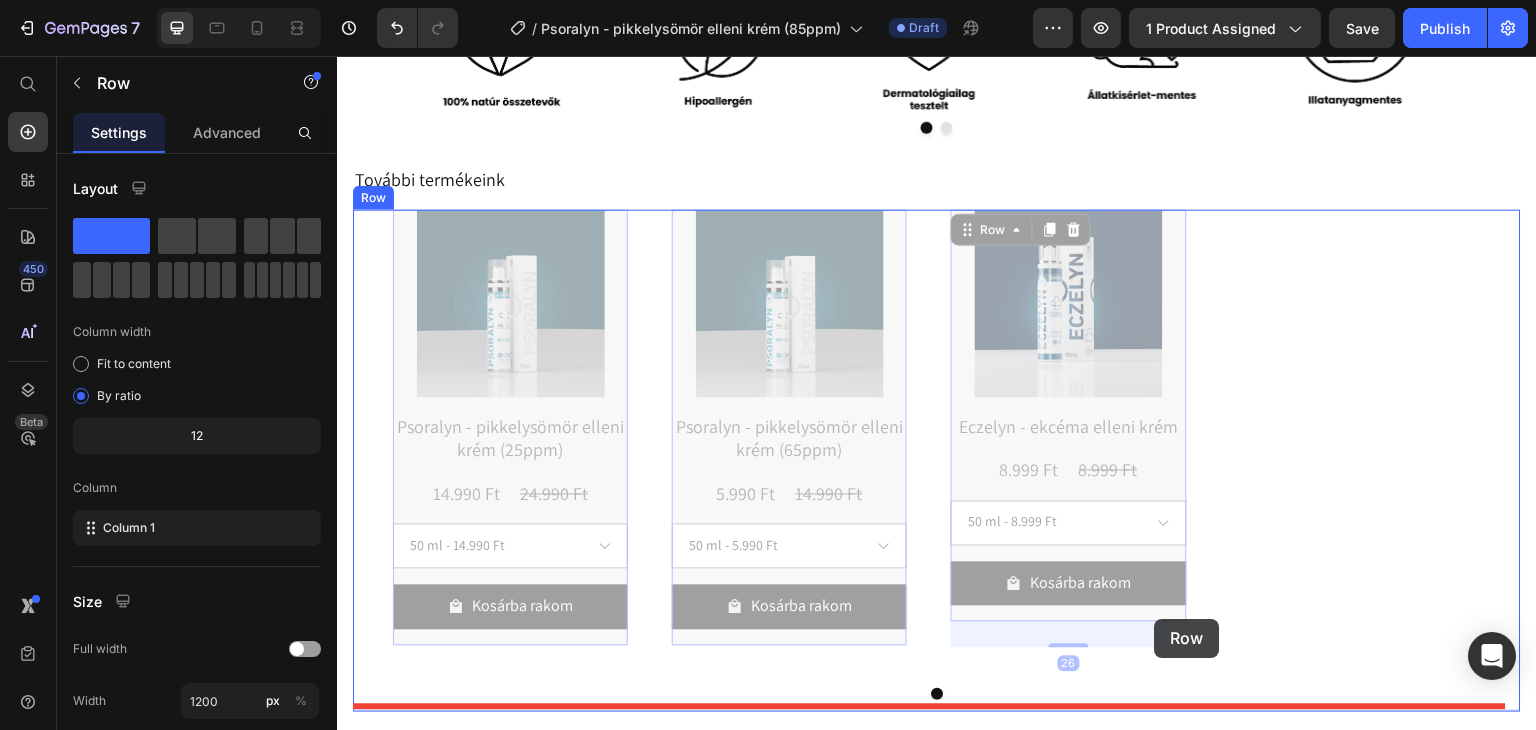drag, startPoint x: 1164, startPoint y: 607, endPoint x: 1154, endPoint y: 616, distance: 13.453624 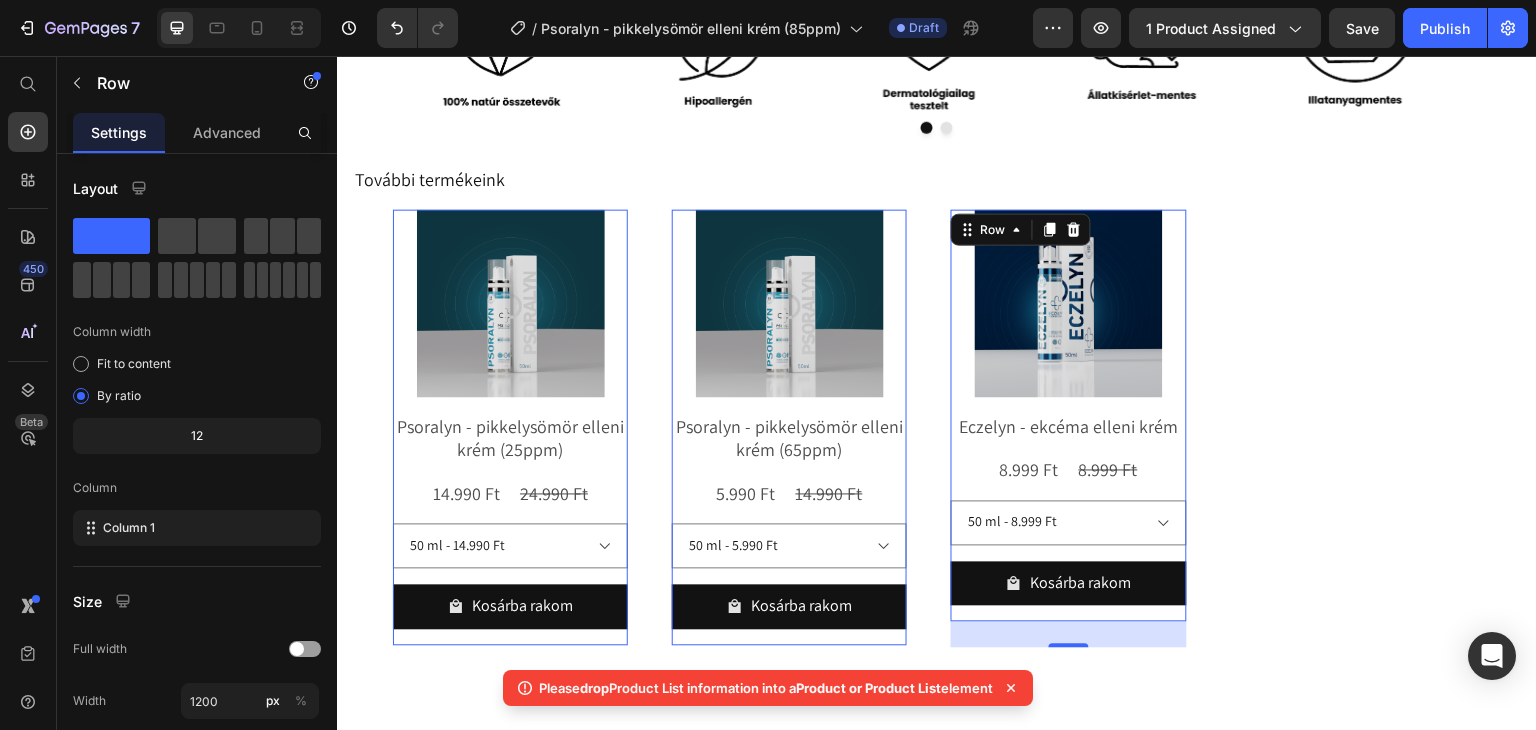 click on "26" at bounding box center (1068, 635) 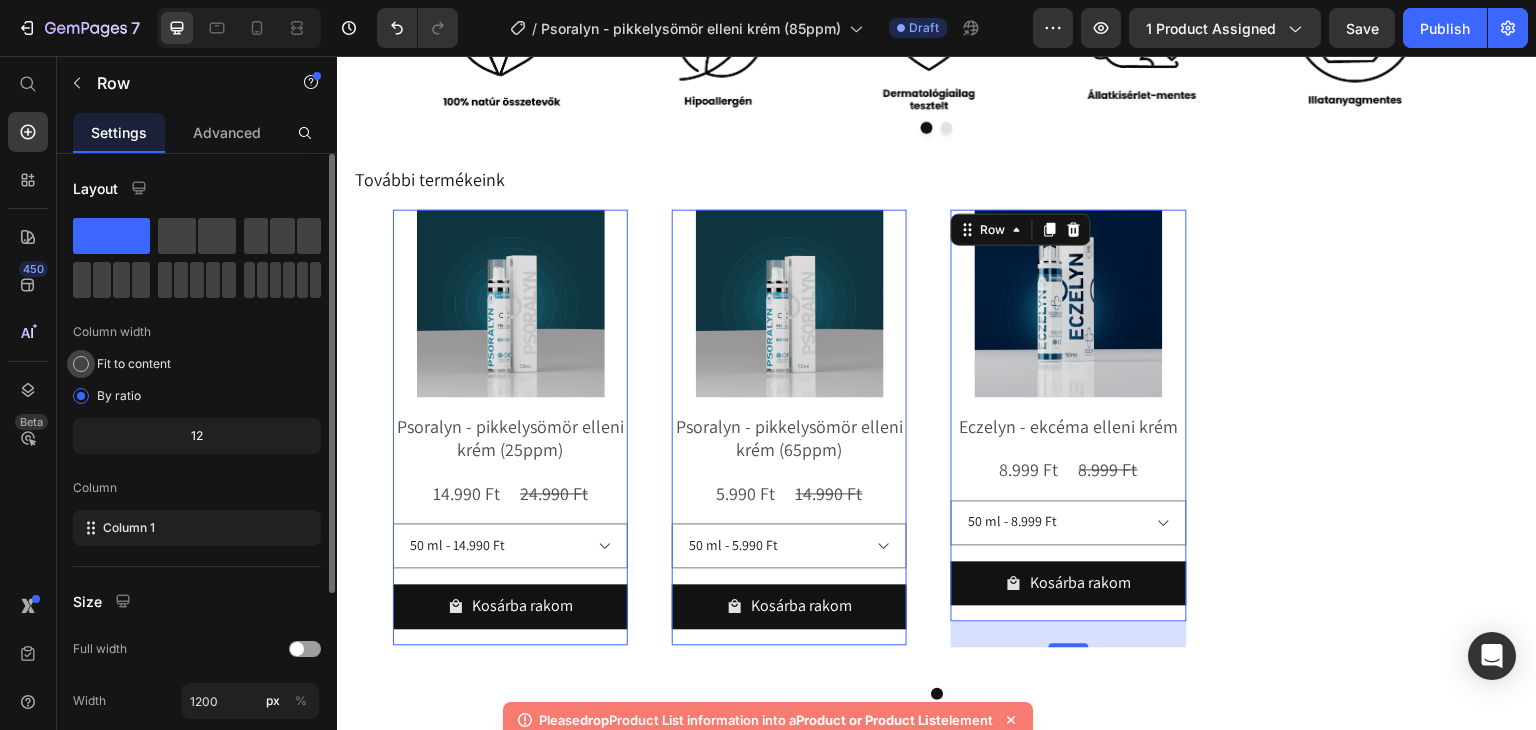 click on "Fit to content" at bounding box center [134, 364] 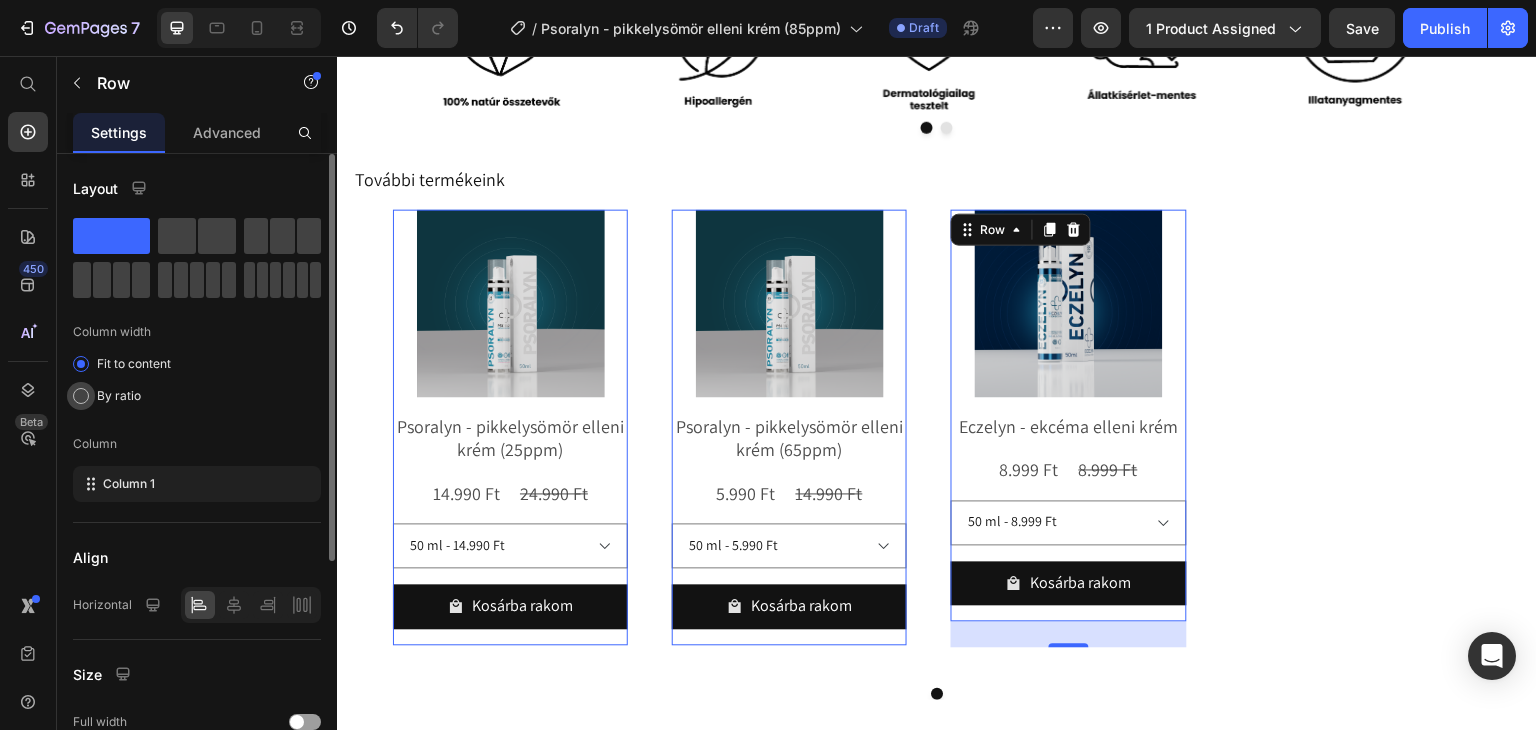 click on "By ratio" at bounding box center [119, 396] 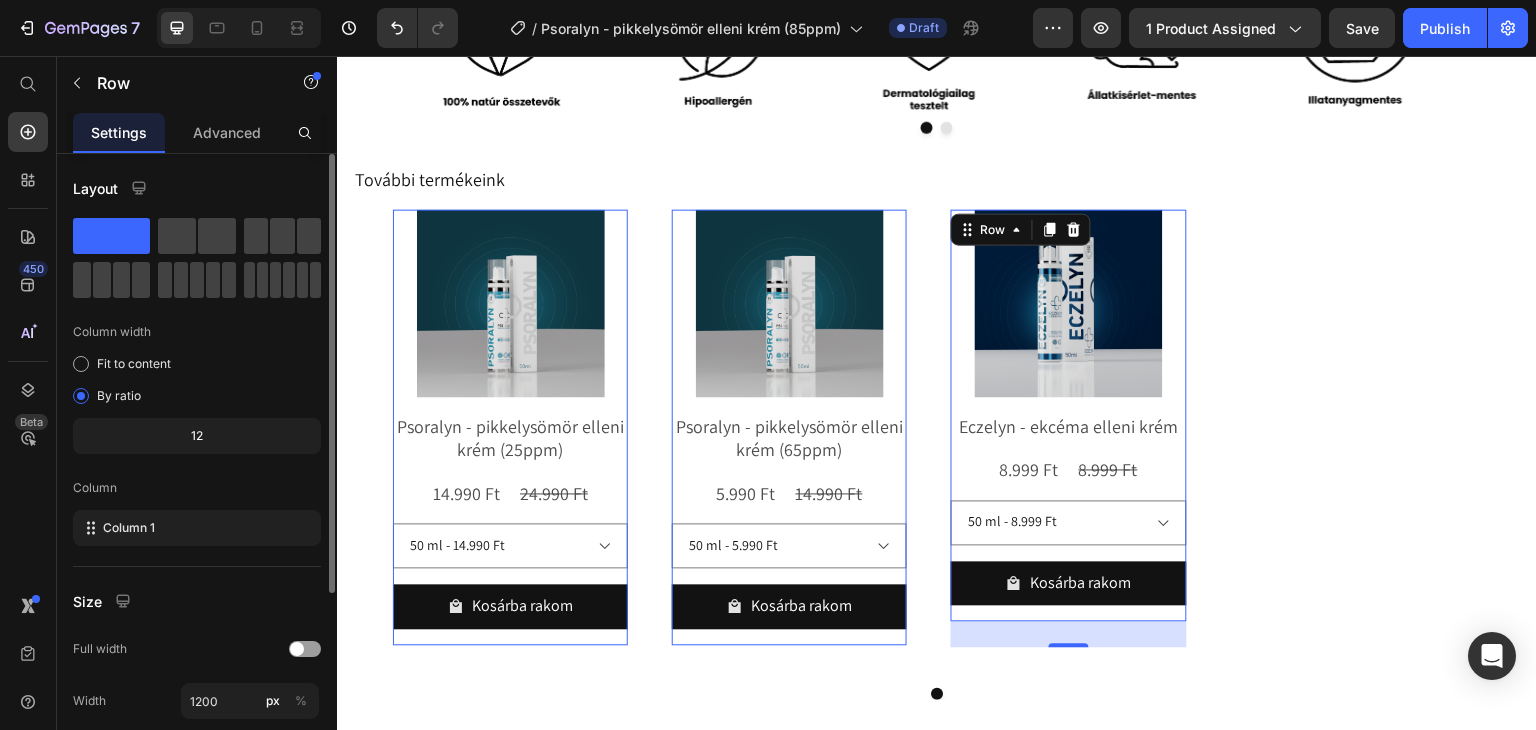 click on "12" 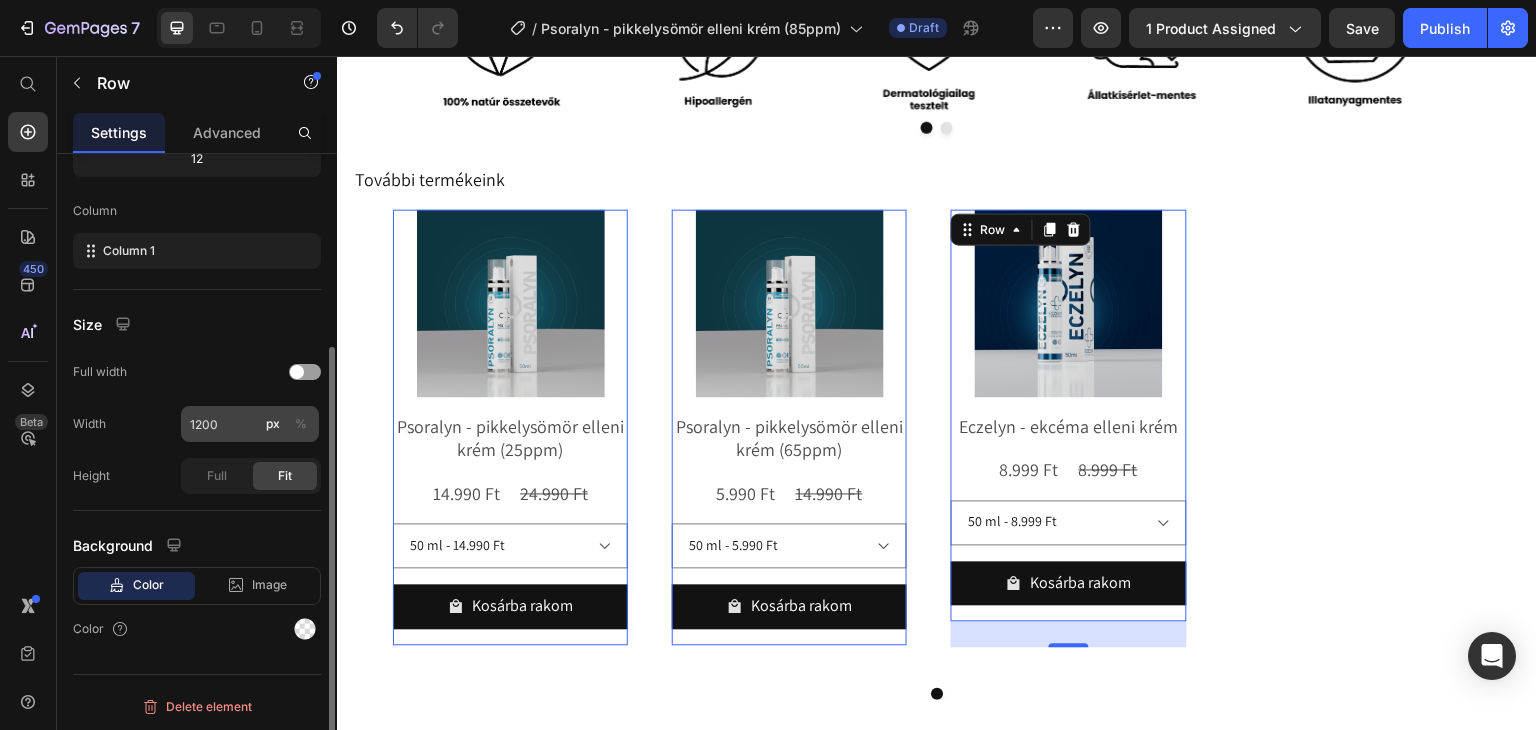 scroll, scrollTop: 0, scrollLeft: 0, axis: both 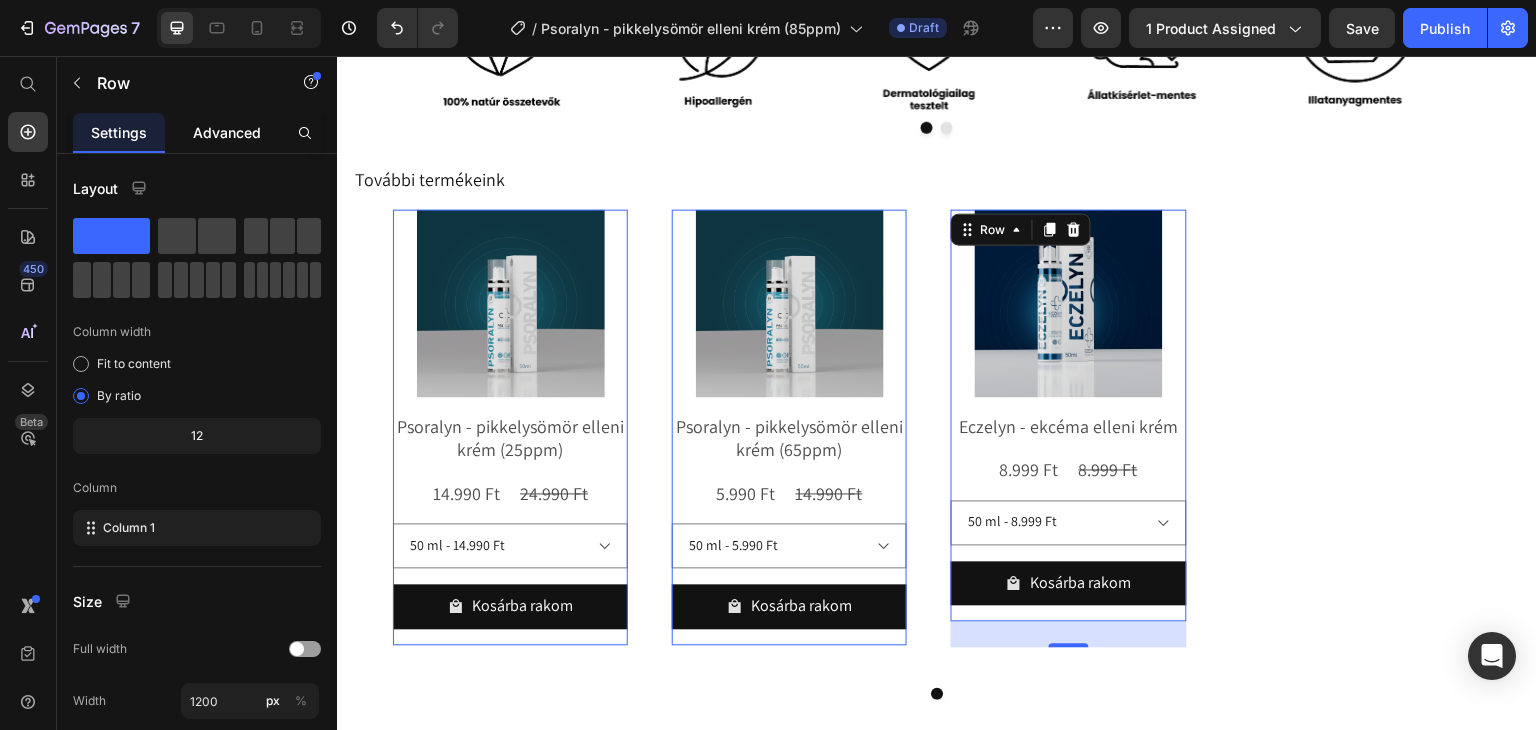 click on "Advanced" at bounding box center (227, 132) 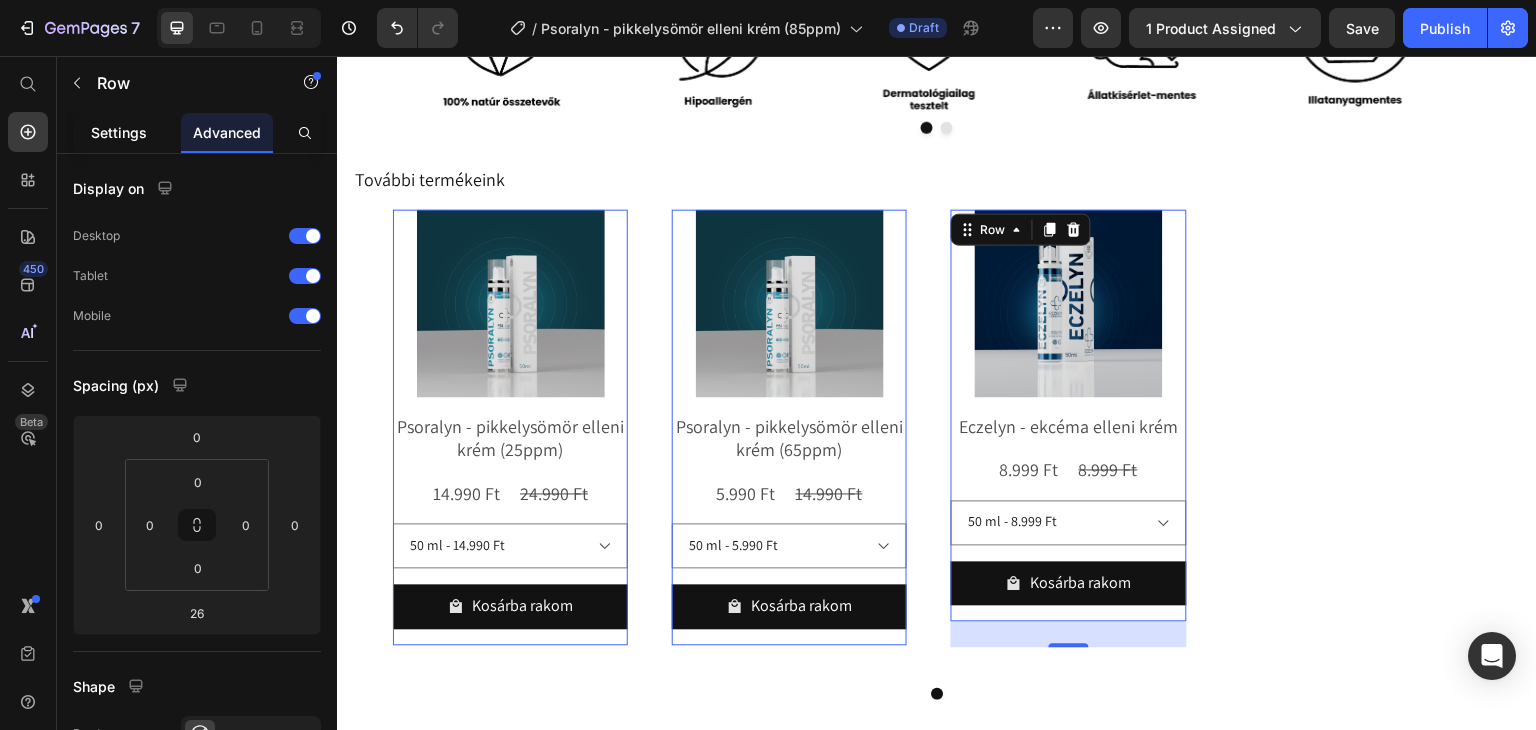 click on "Settings" 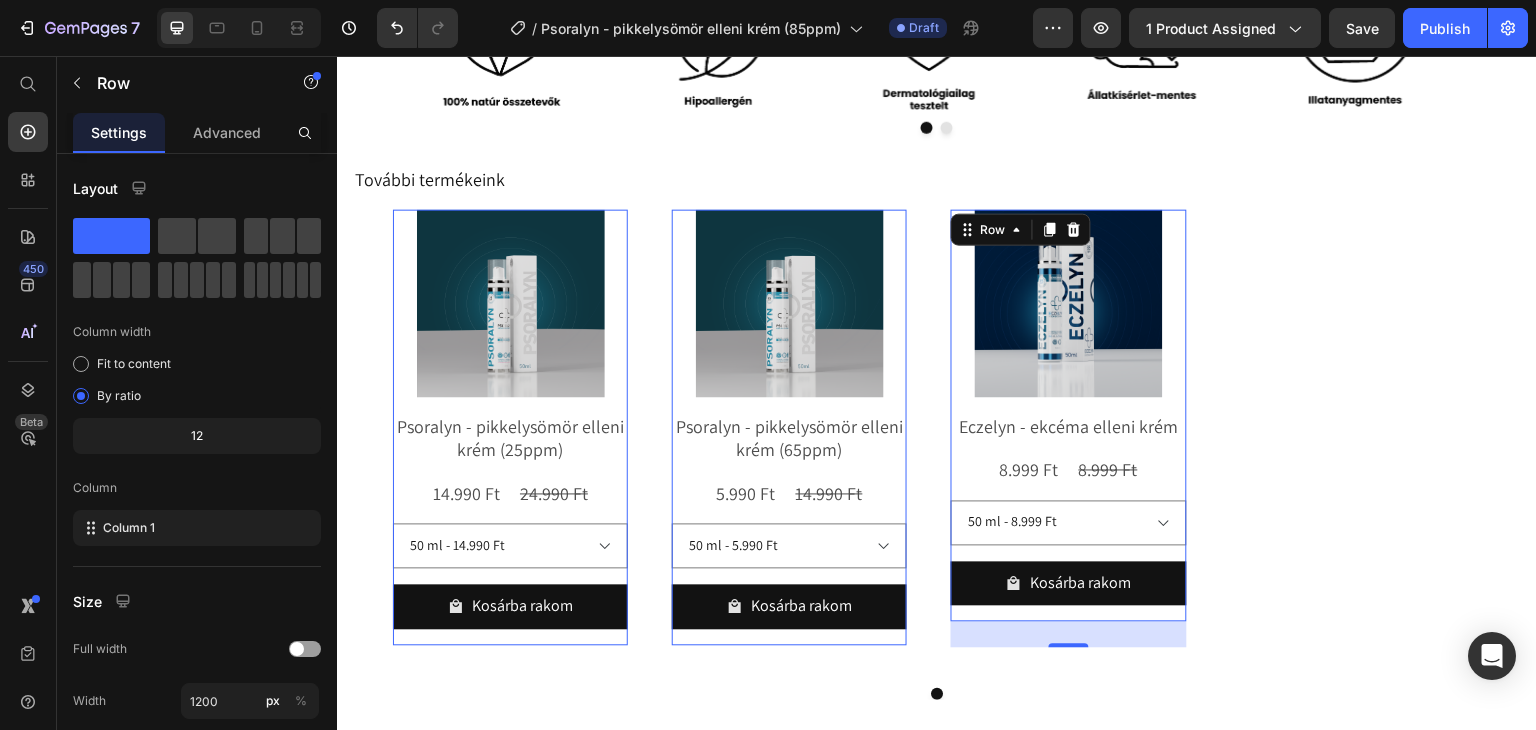 click on "26" at bounding box center (1068, 635) 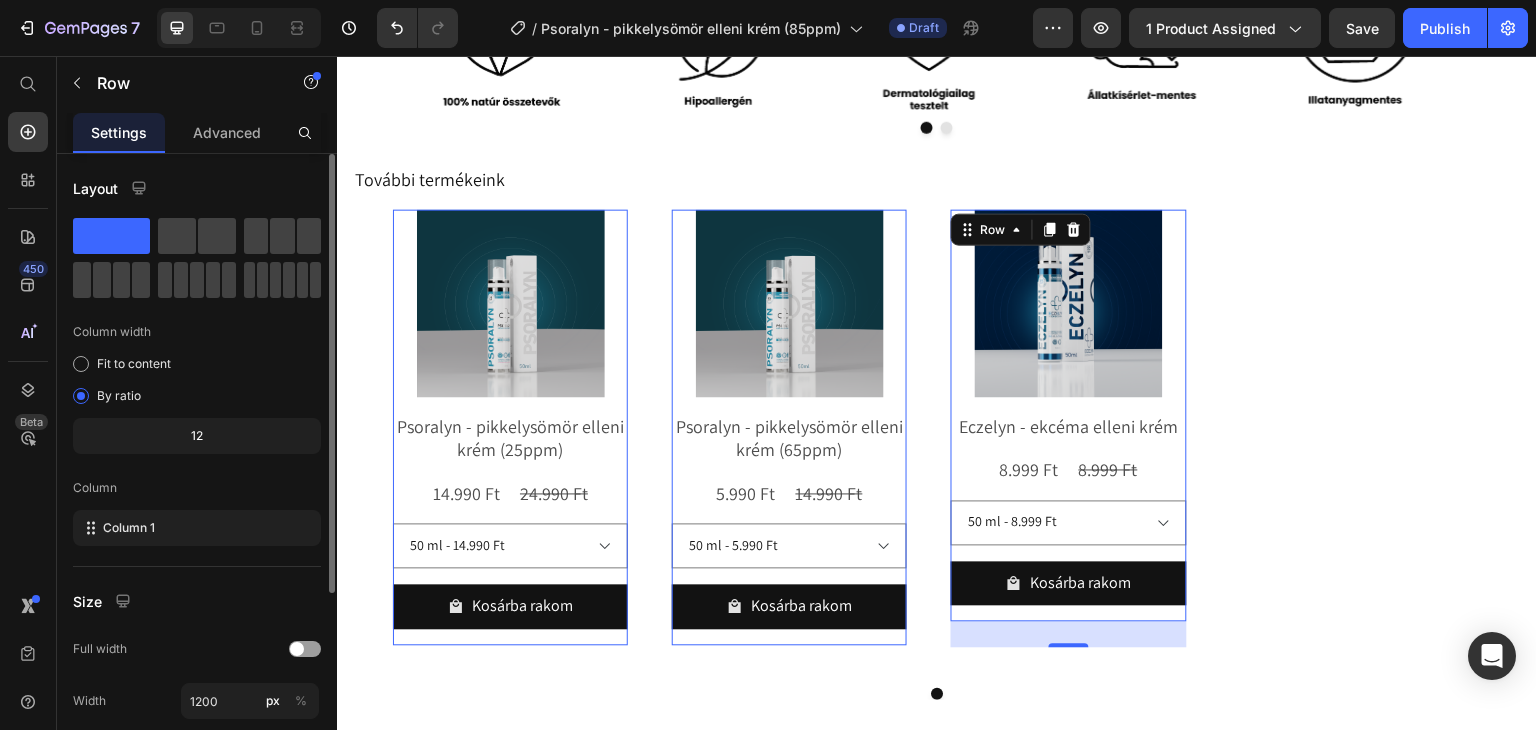 scroll, scrollTop: 277, scrollLeft: 0, axis: vertical 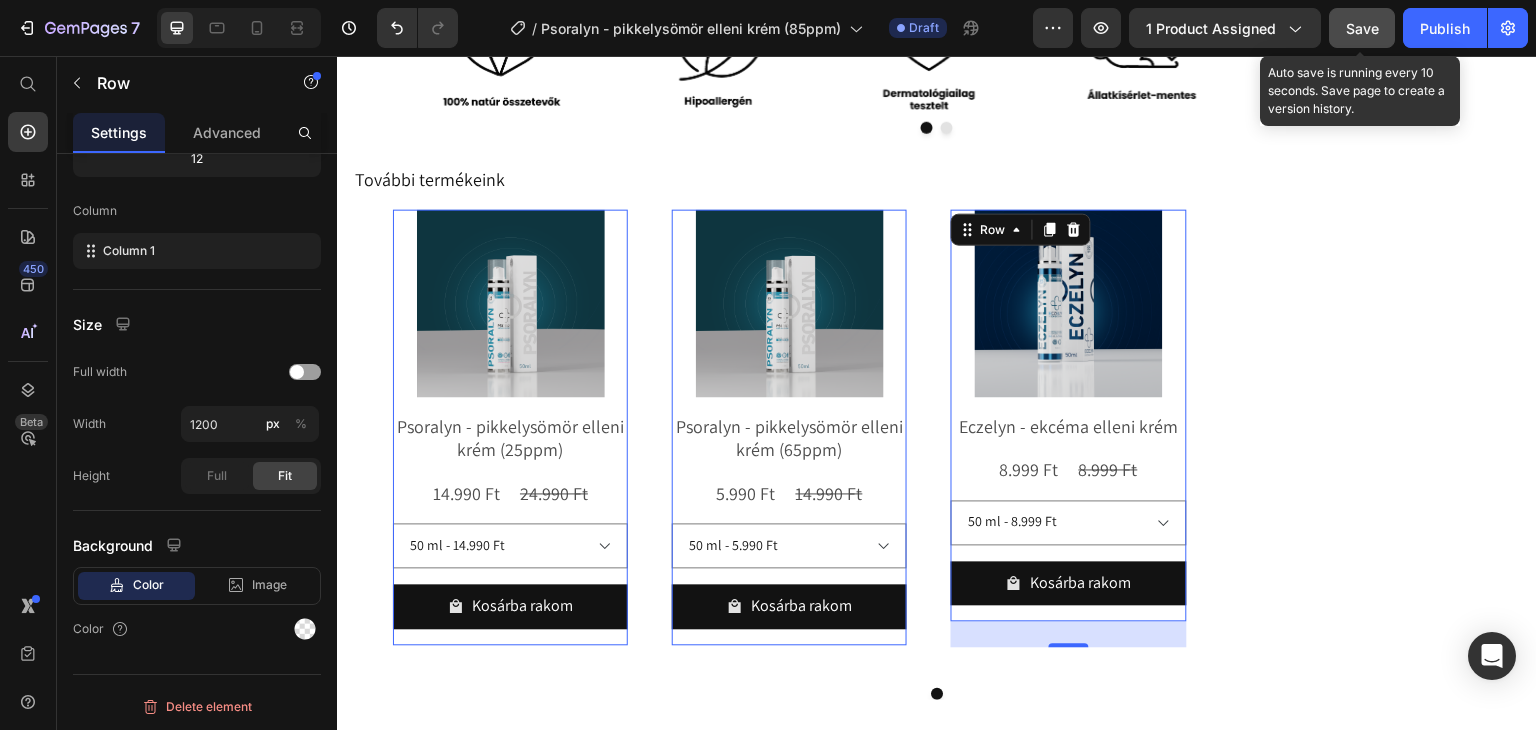 click on "Save" at bounding box center [1362, 28] 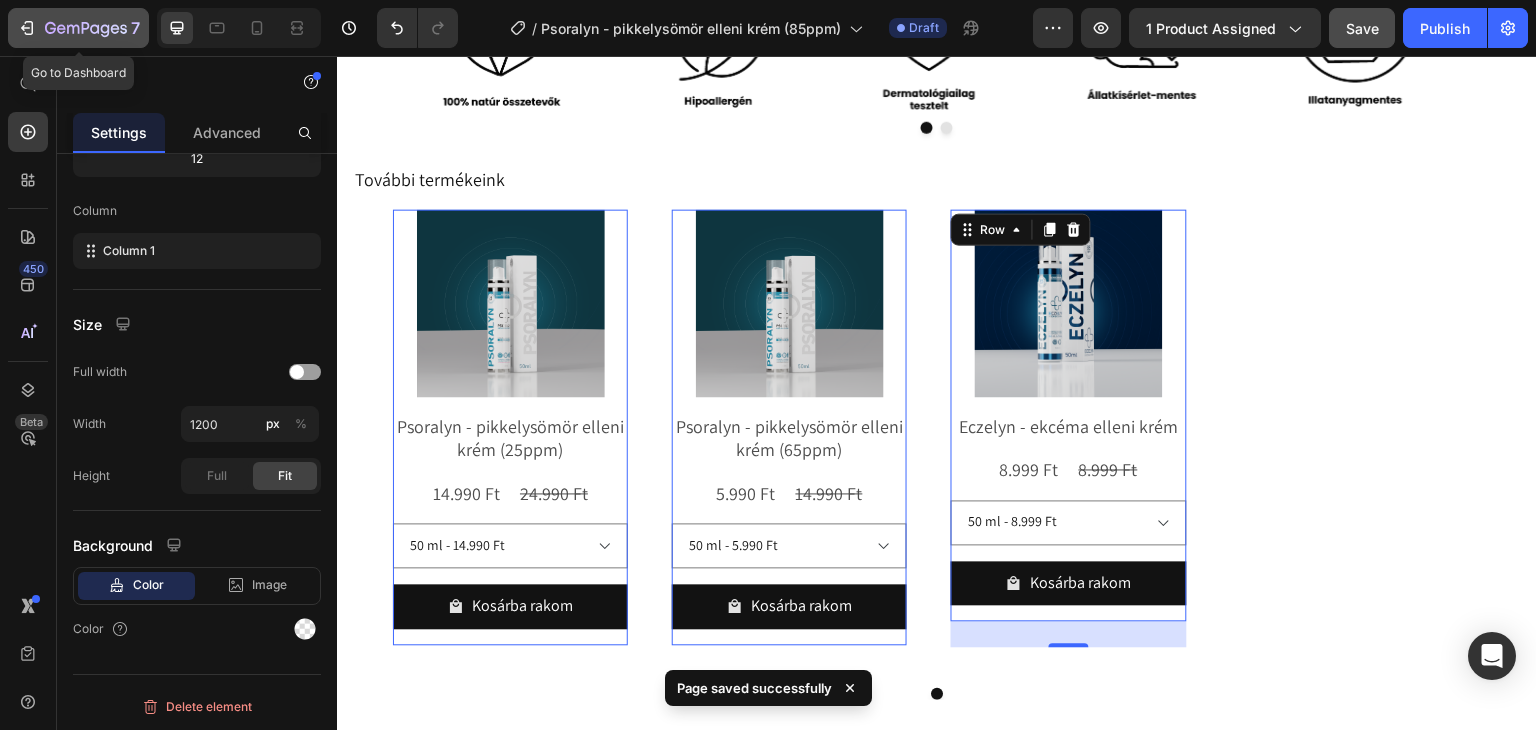 click 